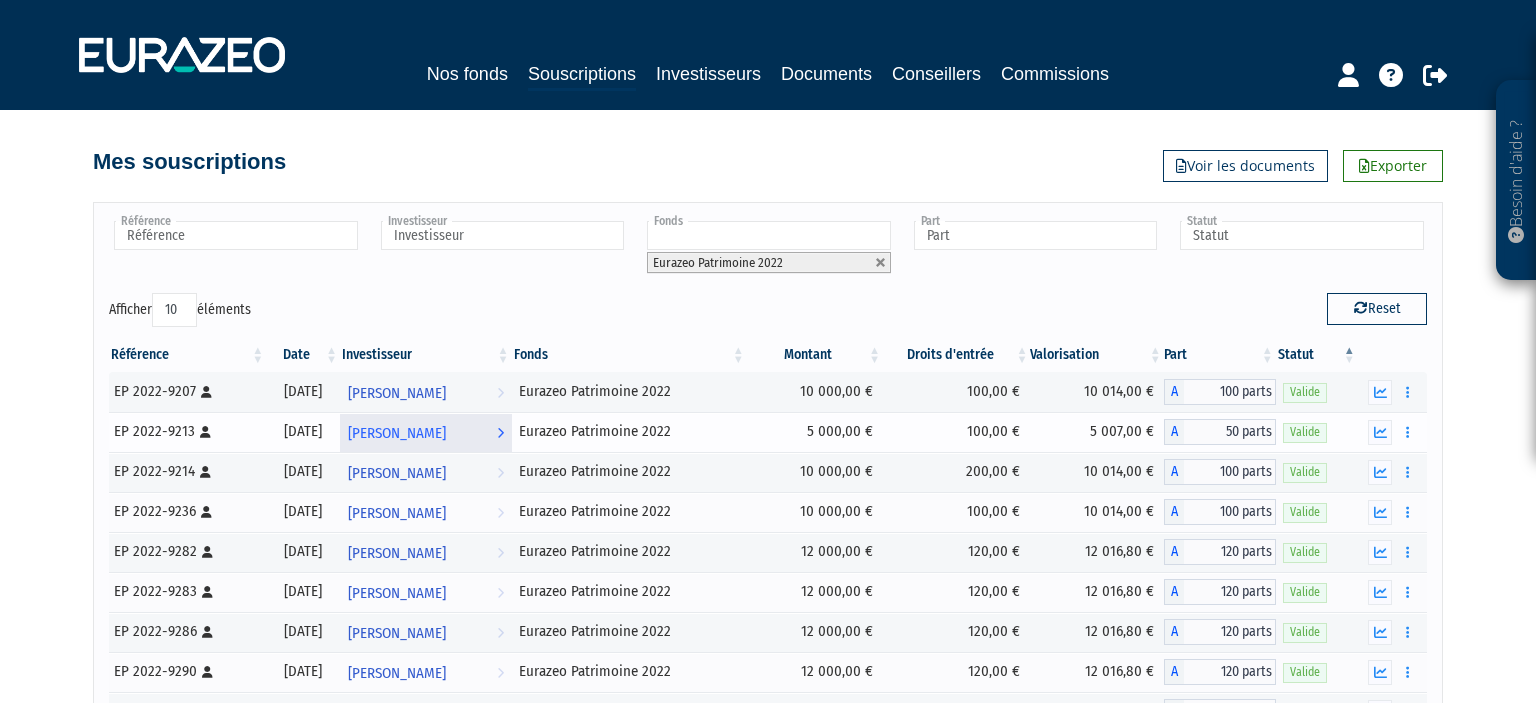 scroll, scrollTop: 180, scrollLeft: 0, axis: vertical 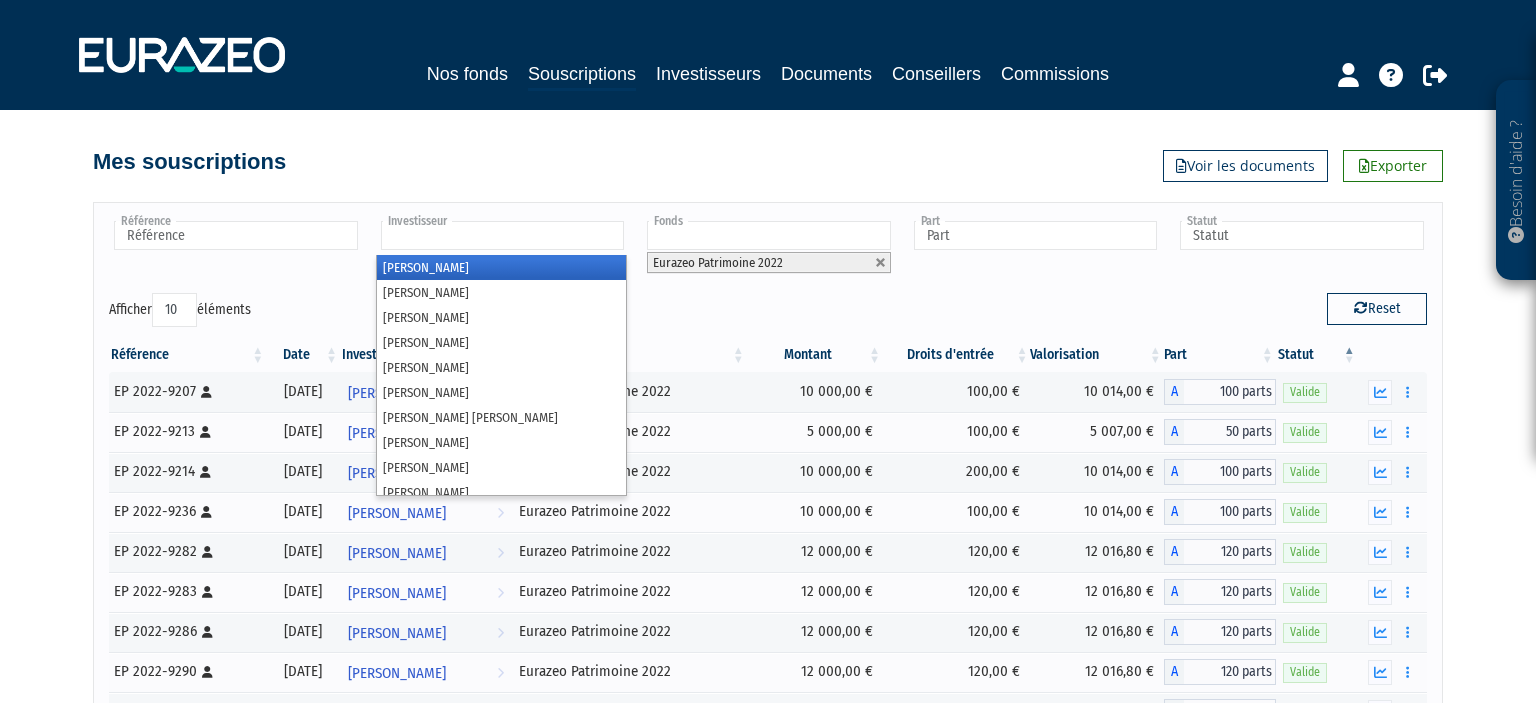 click at bounding box center [503, 235] 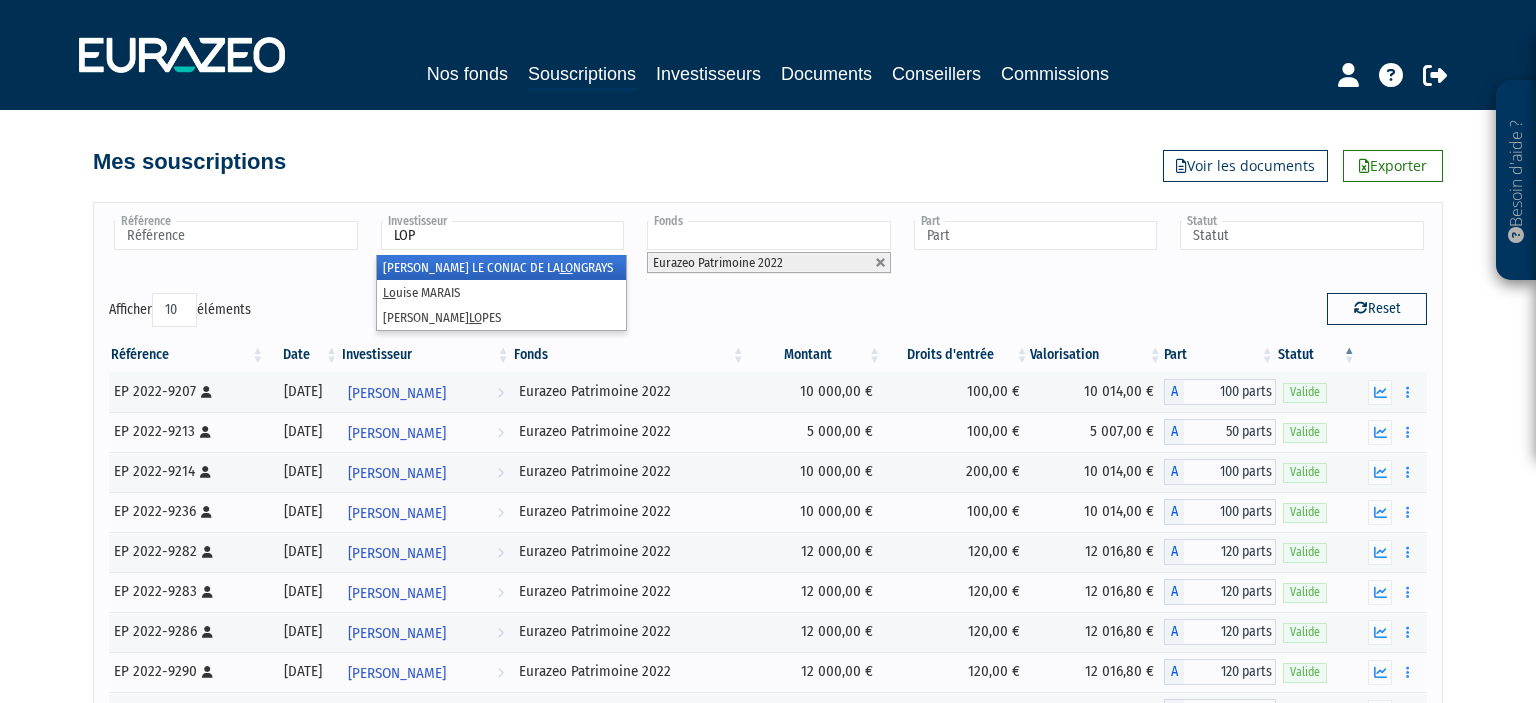 type on "LOPE" 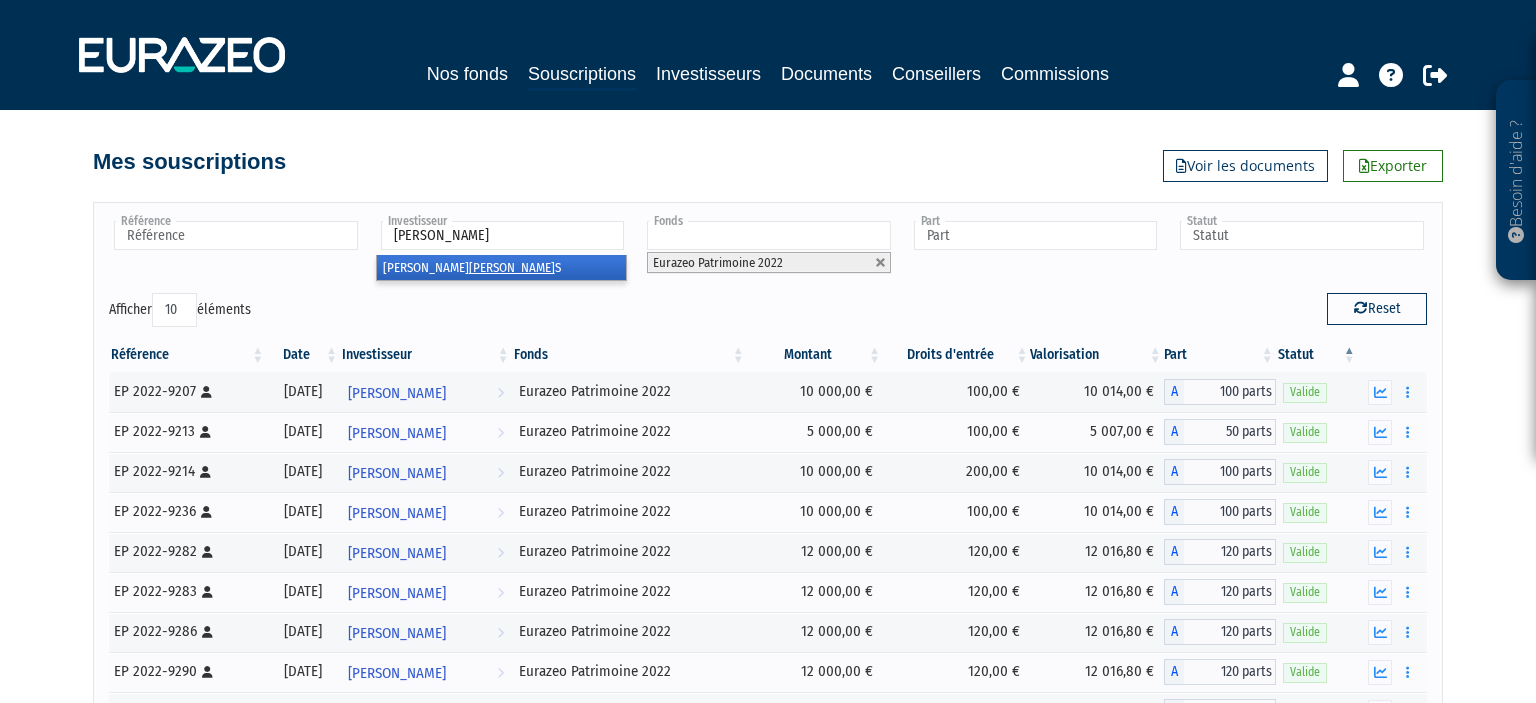 type 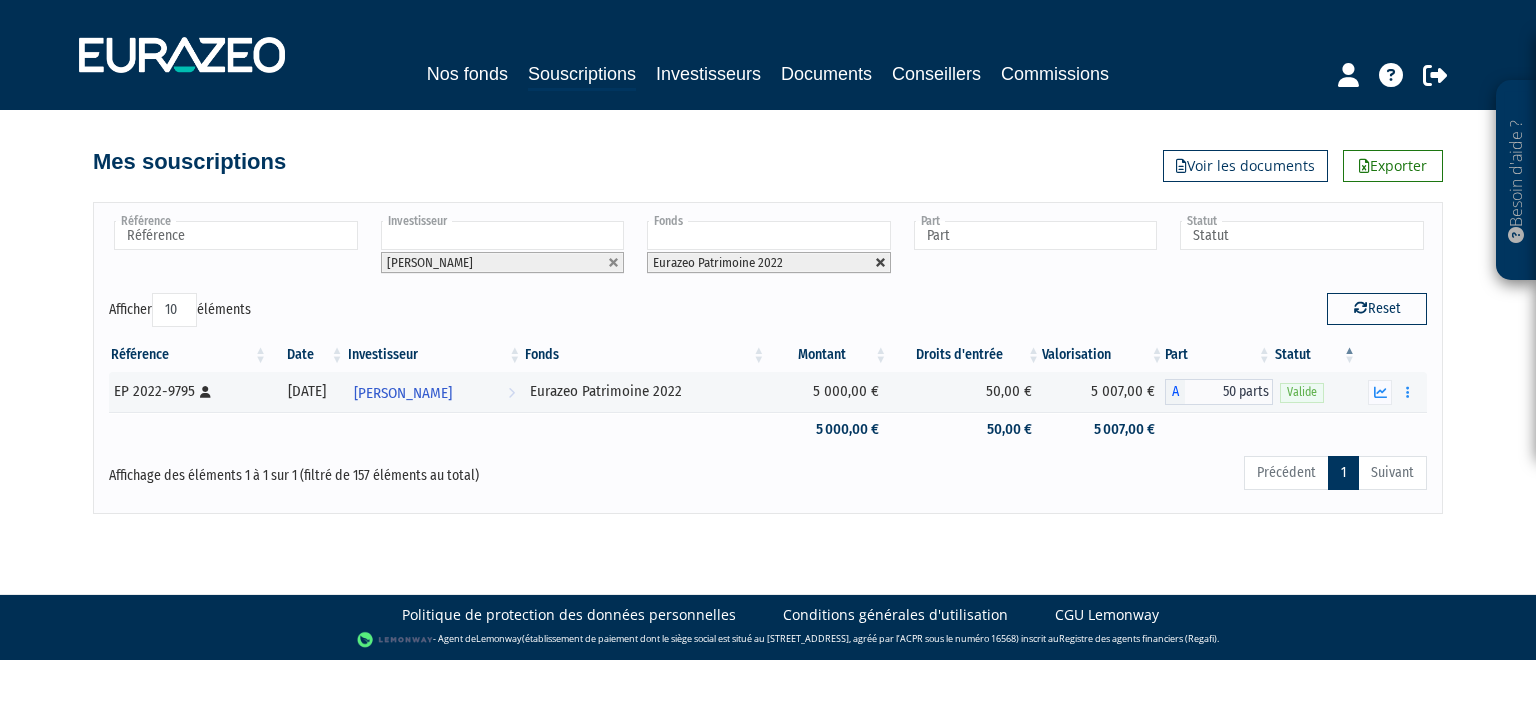 click at bounding box center [881, 263] 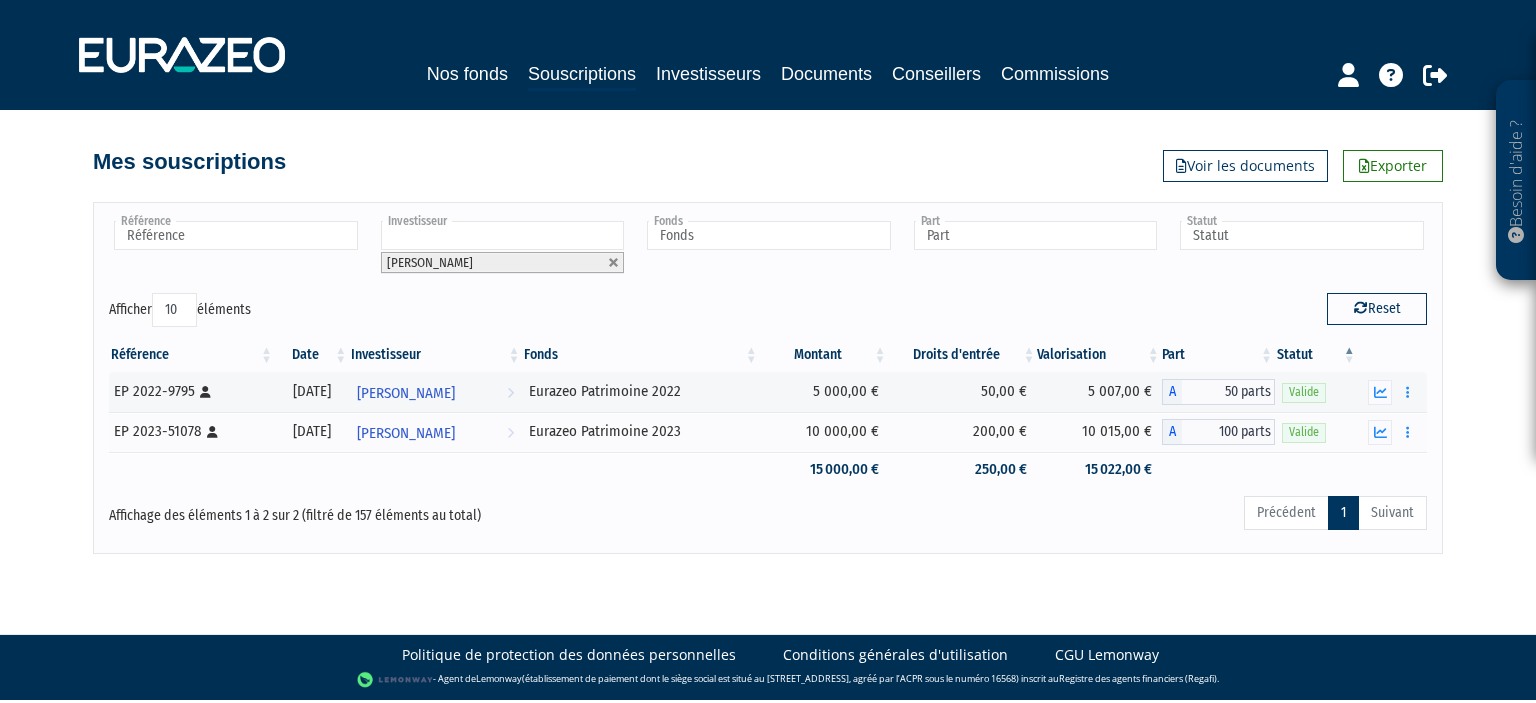 click at bounding box center (503, 235) 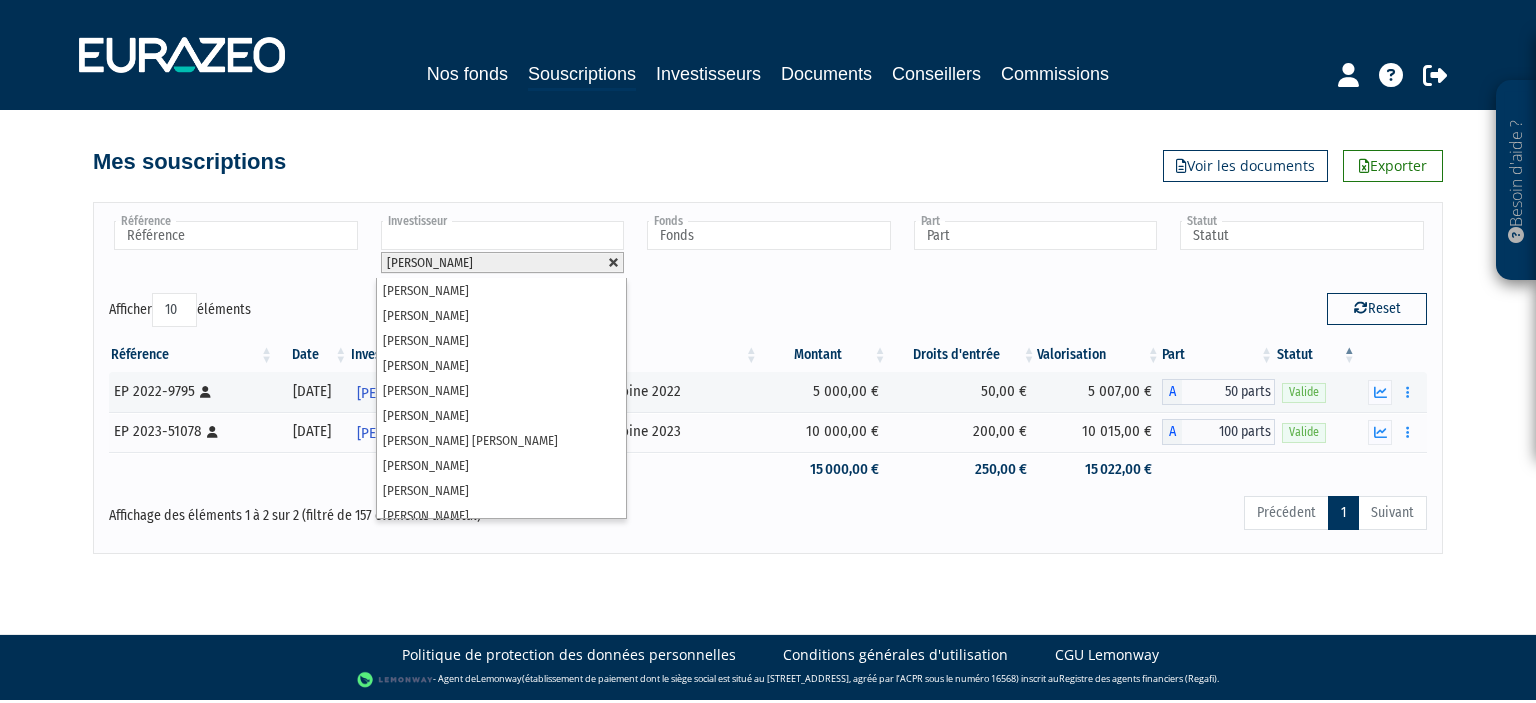 click at bounding box center [614, 263] 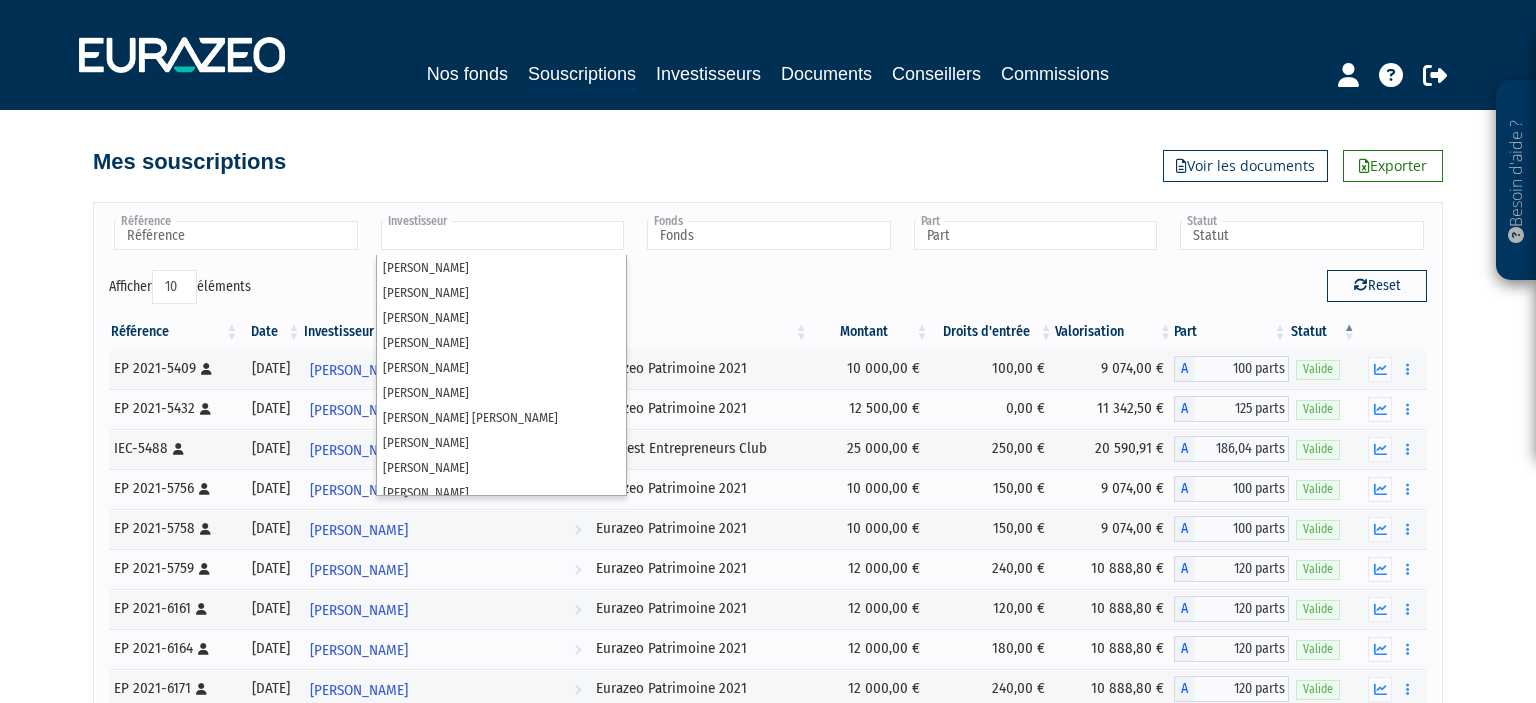click at bounding box center (503, 235) 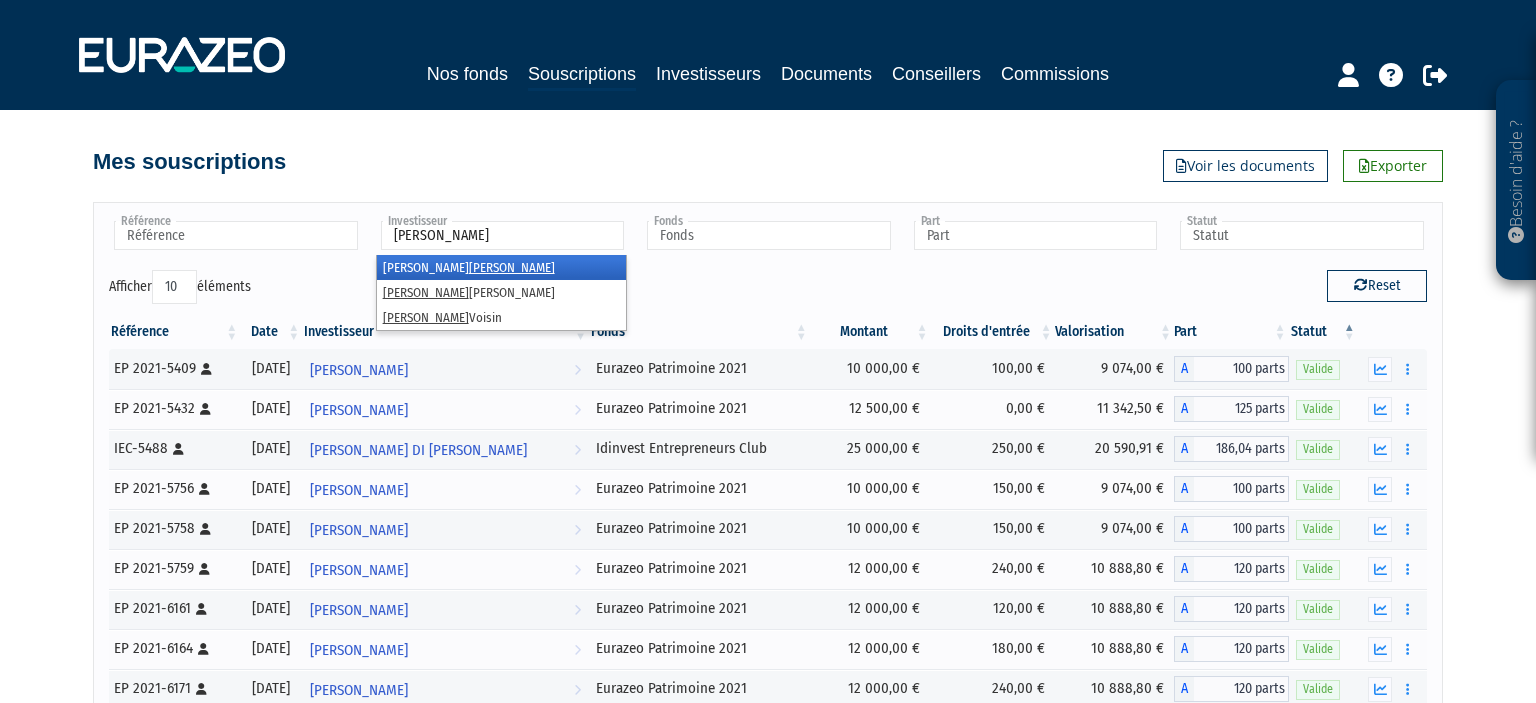 type on "THOMAS" 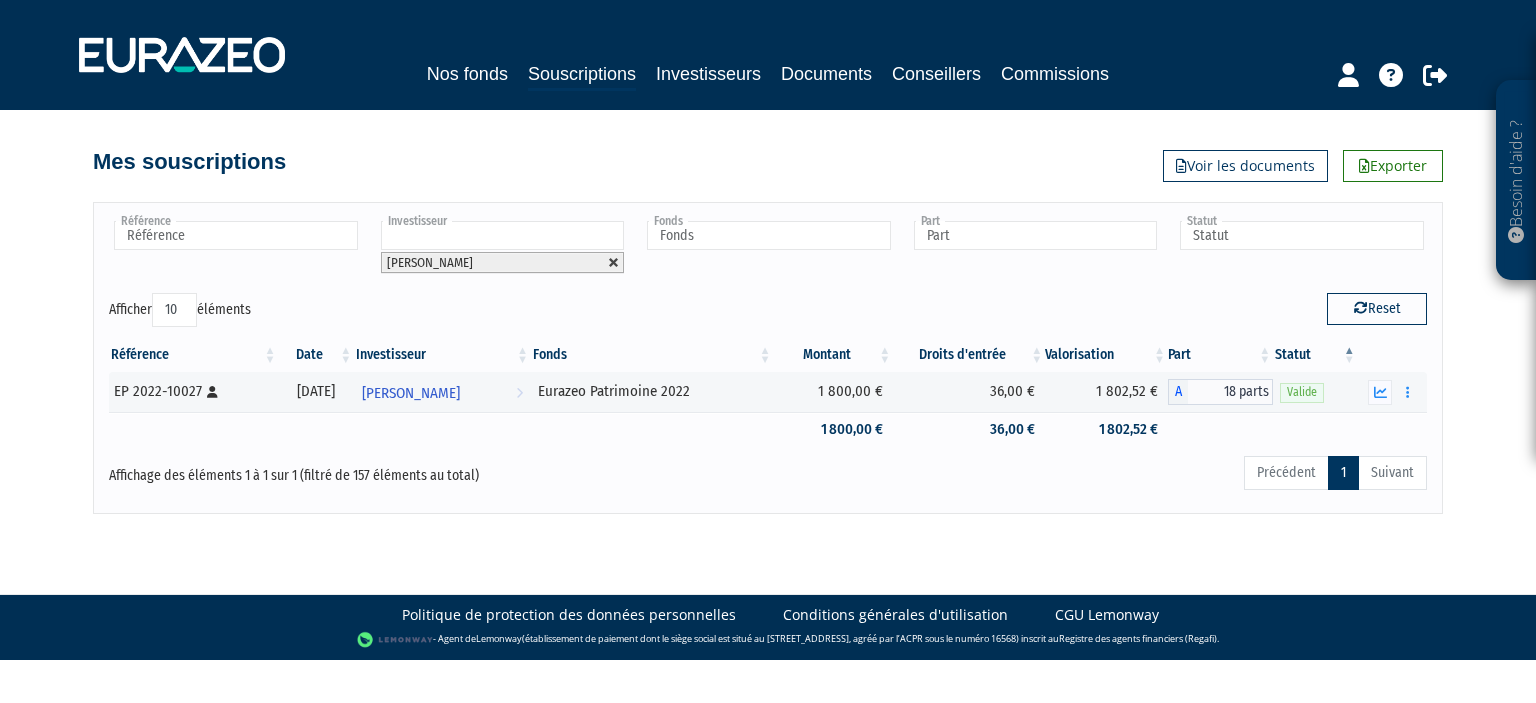 click at bounding box center [614, 263] 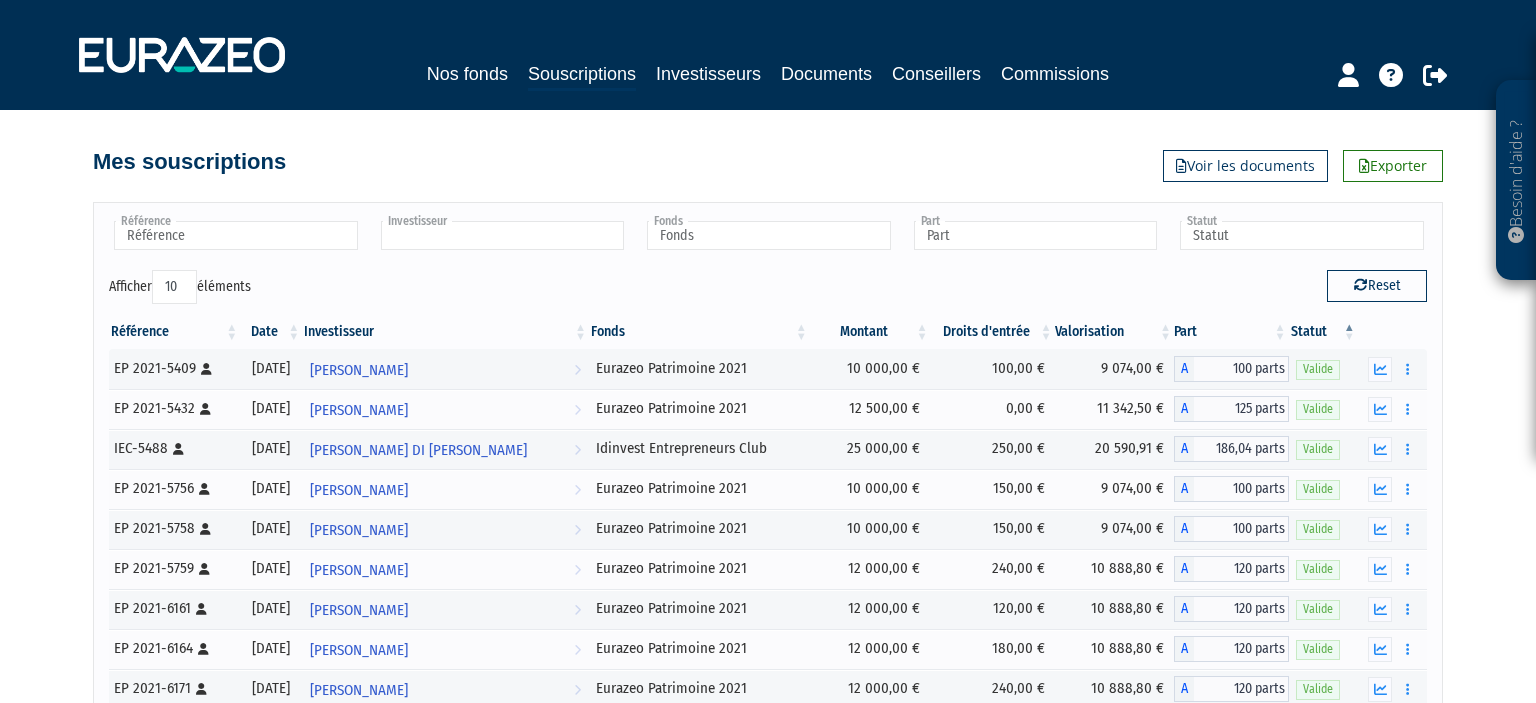 click at bounding box center (503, 235) 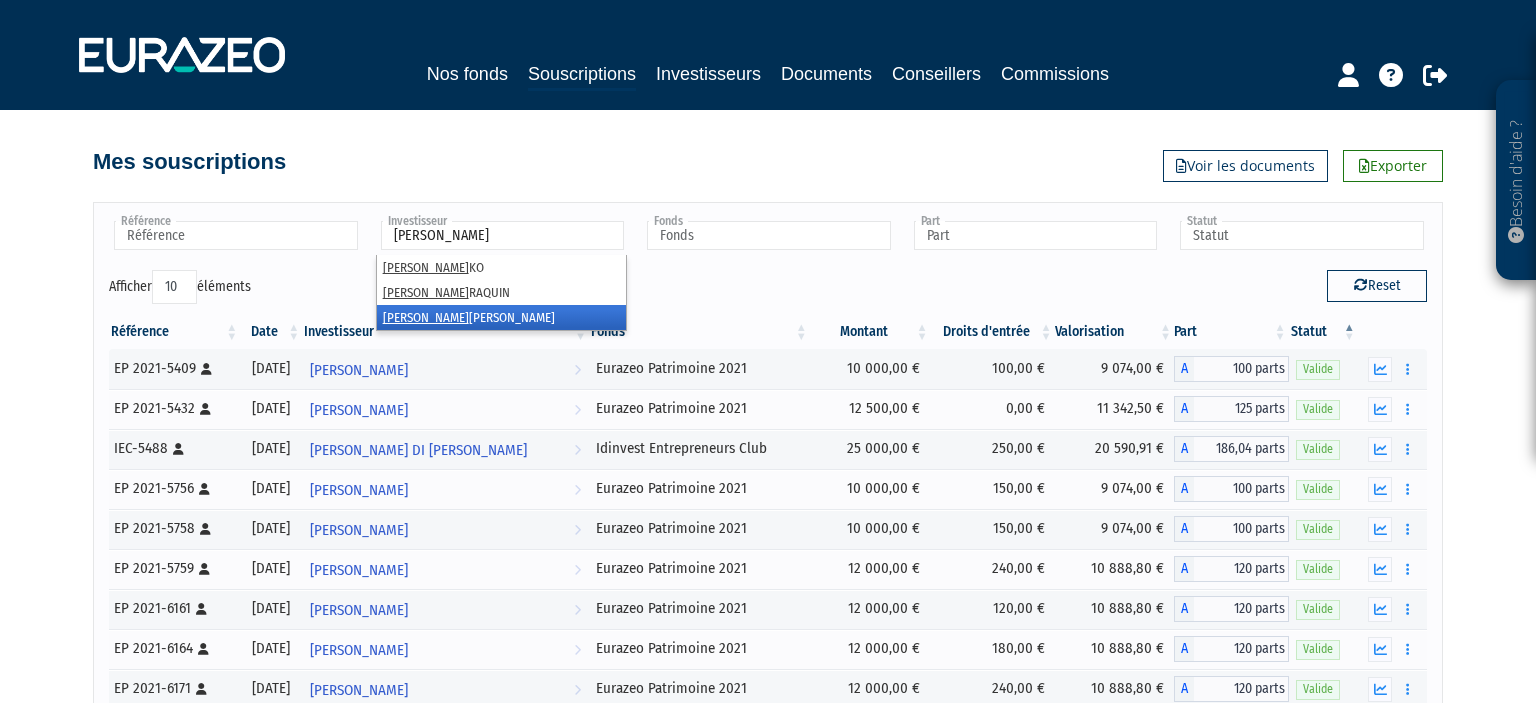 type on "DAVID" 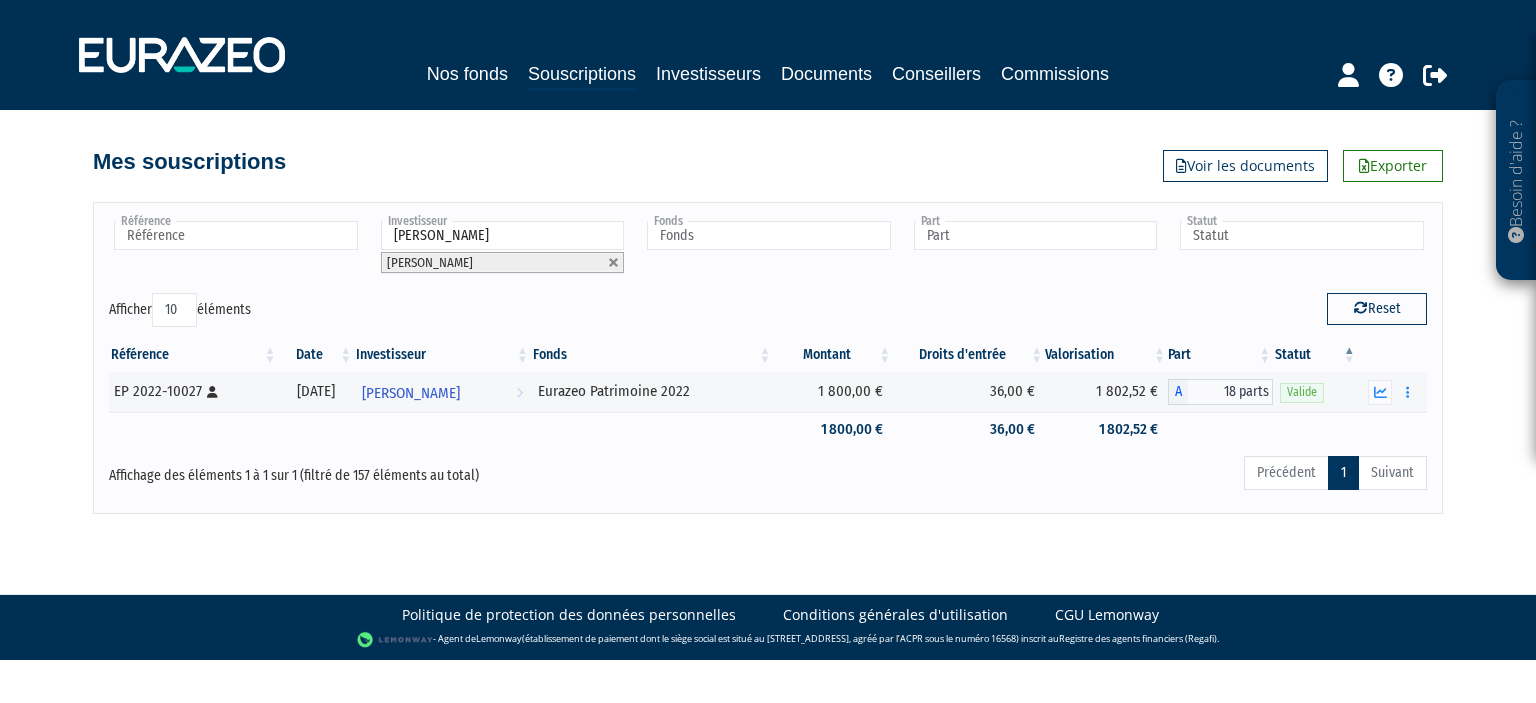 type 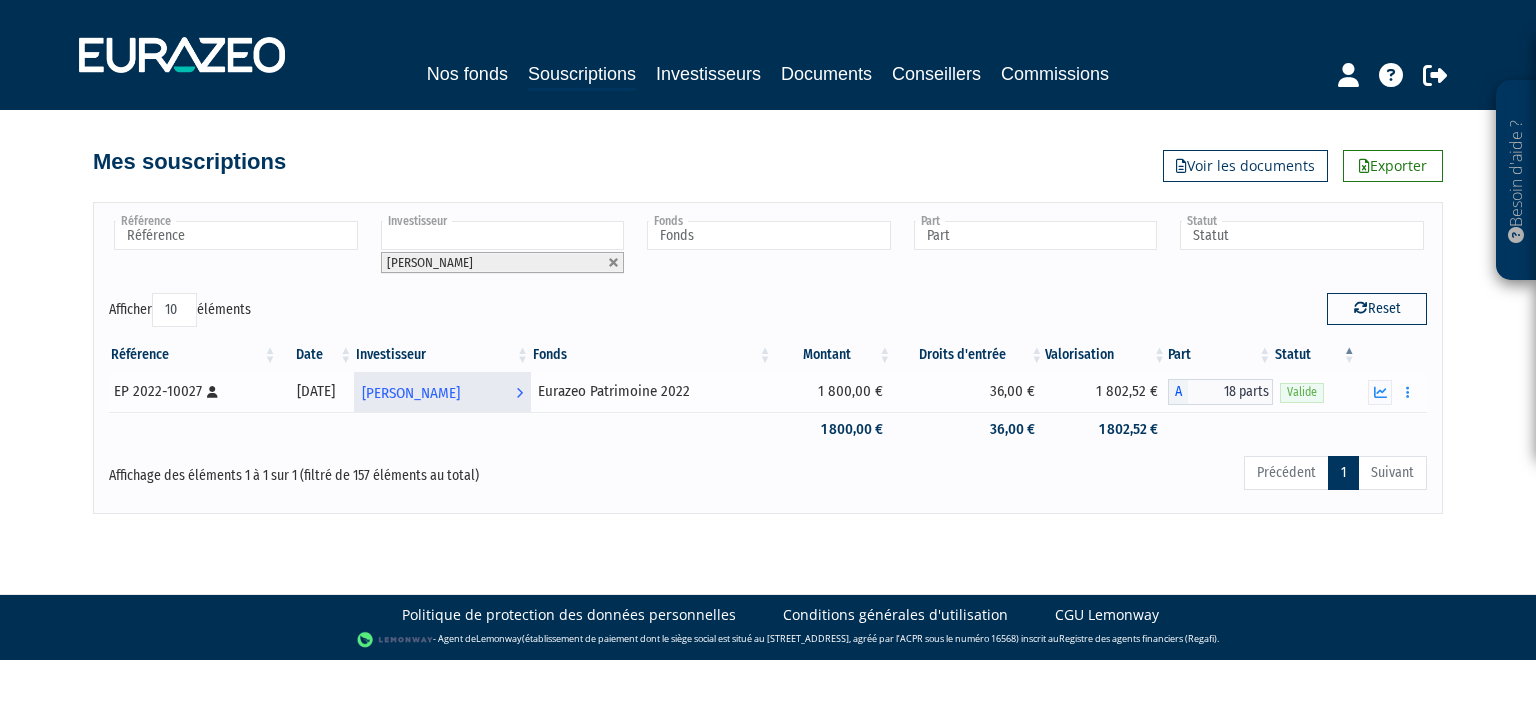 click on "David Thomas" at bounding box center [411, 393] 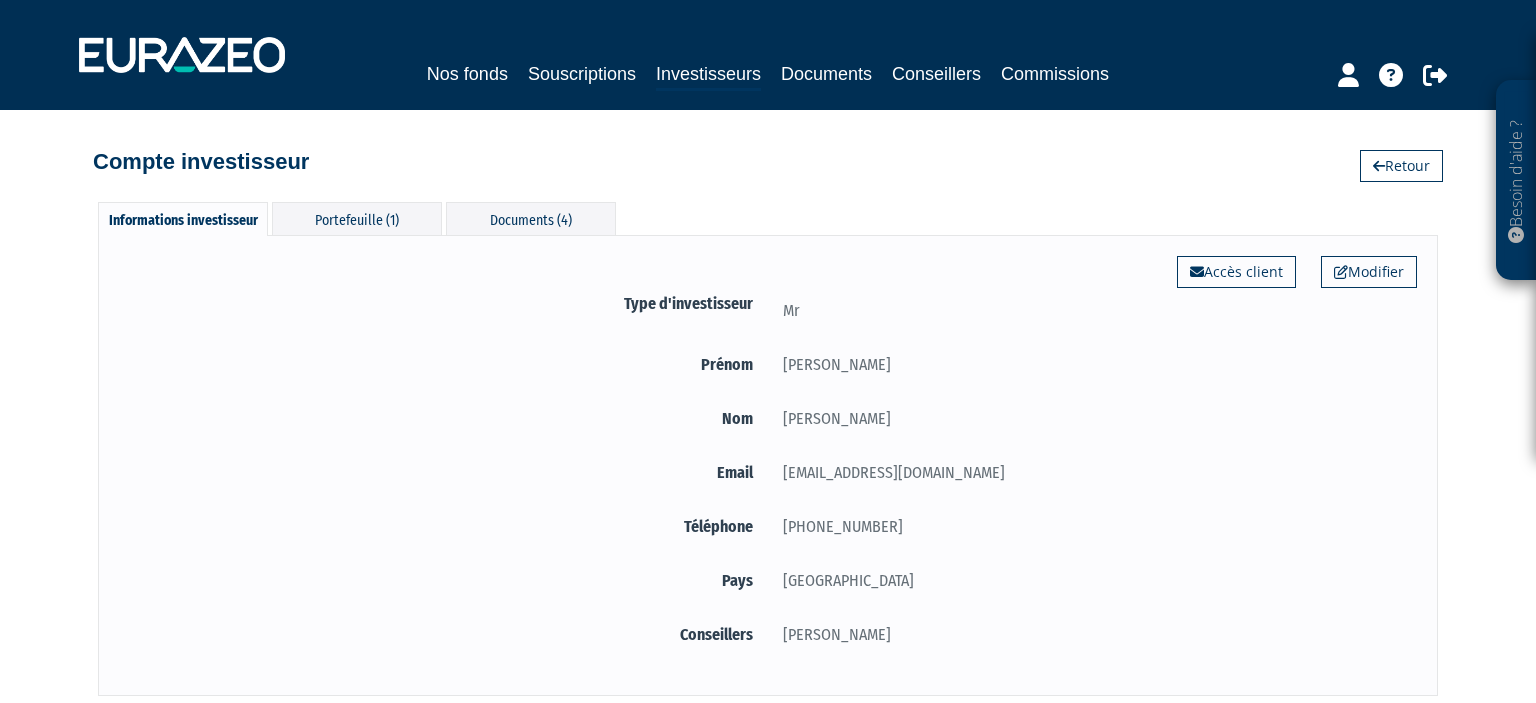 scroll, scrollTop: 0, scrollLeft: 0, axis: both 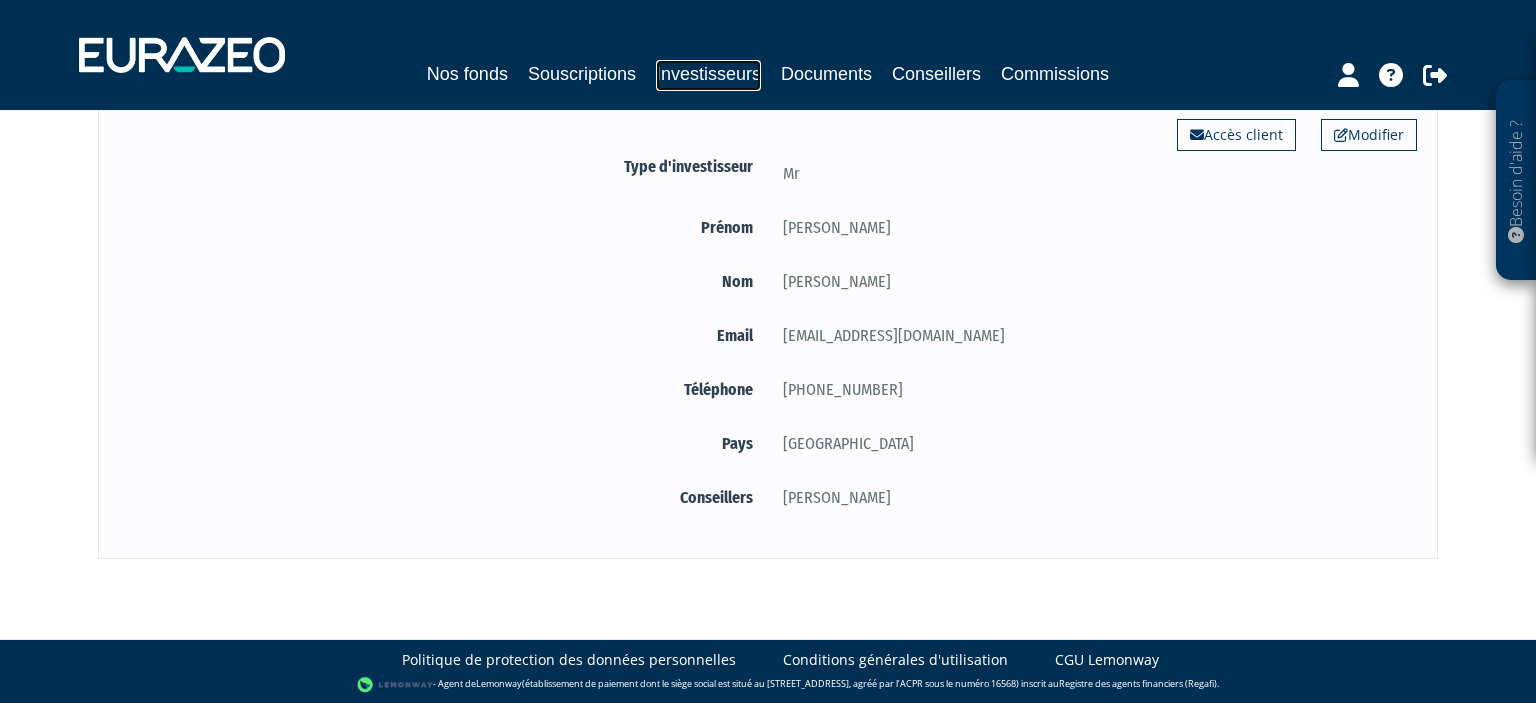 click on "Investisseurs" at bounding box center [708, 75] 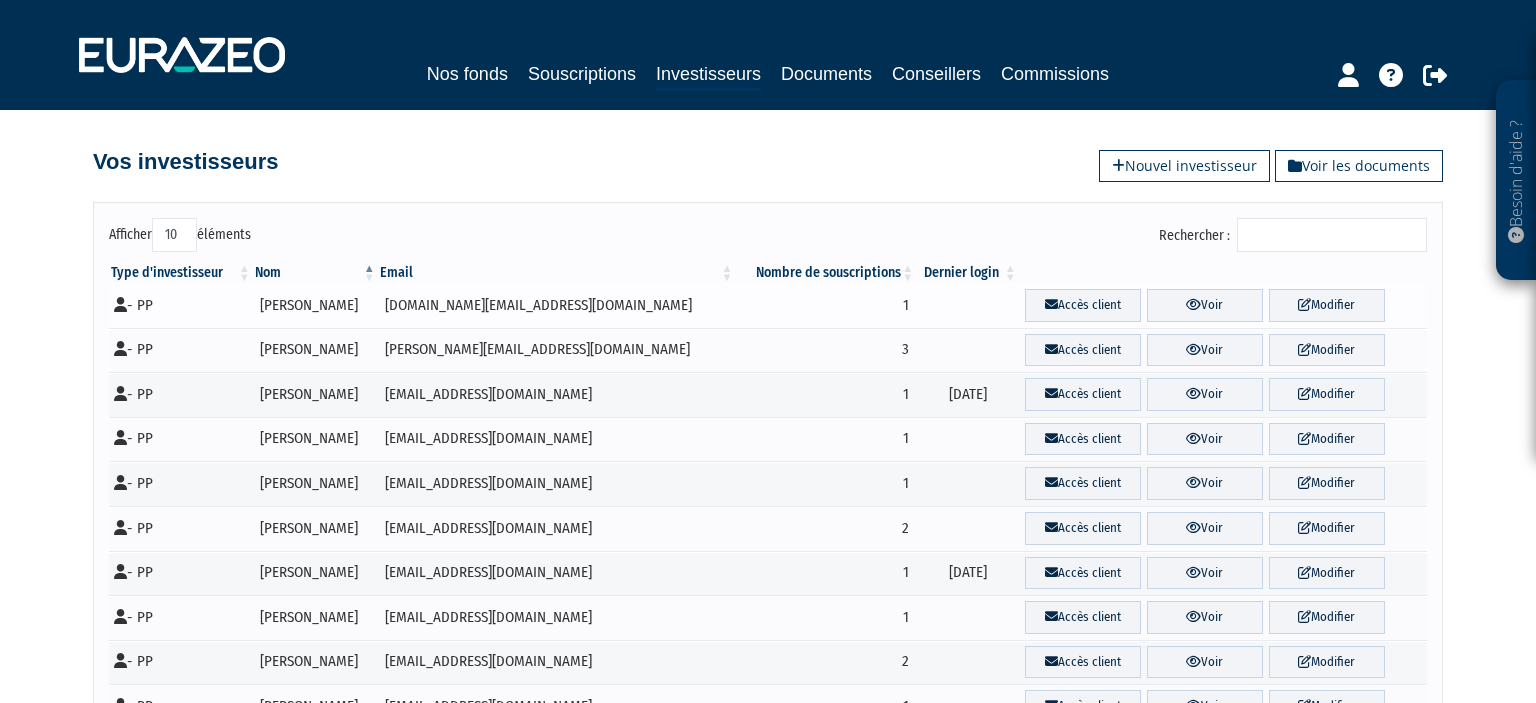 scroll, scrollTop: 0, scrollLeft: 0, axis: both 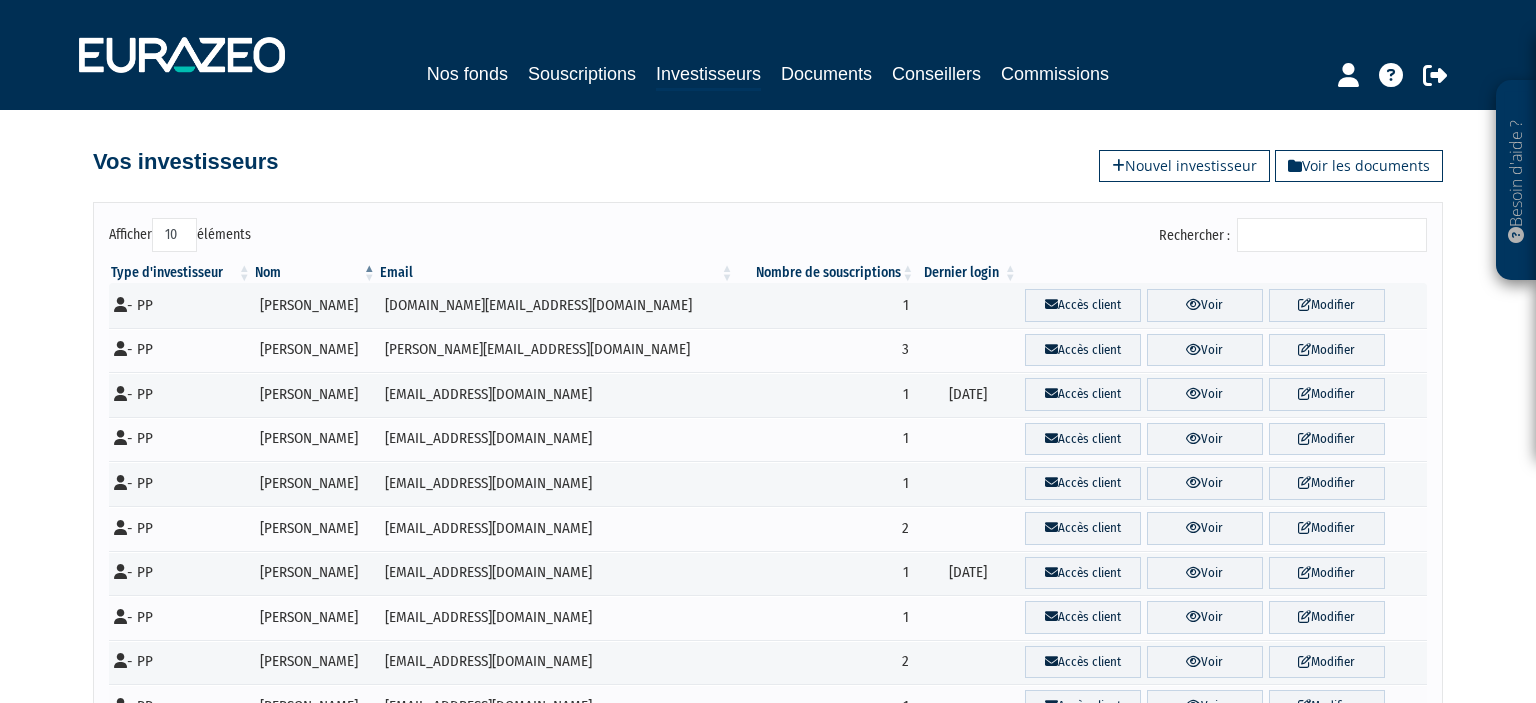 click on "Rechercher :" at bounding box center [1332, 235] 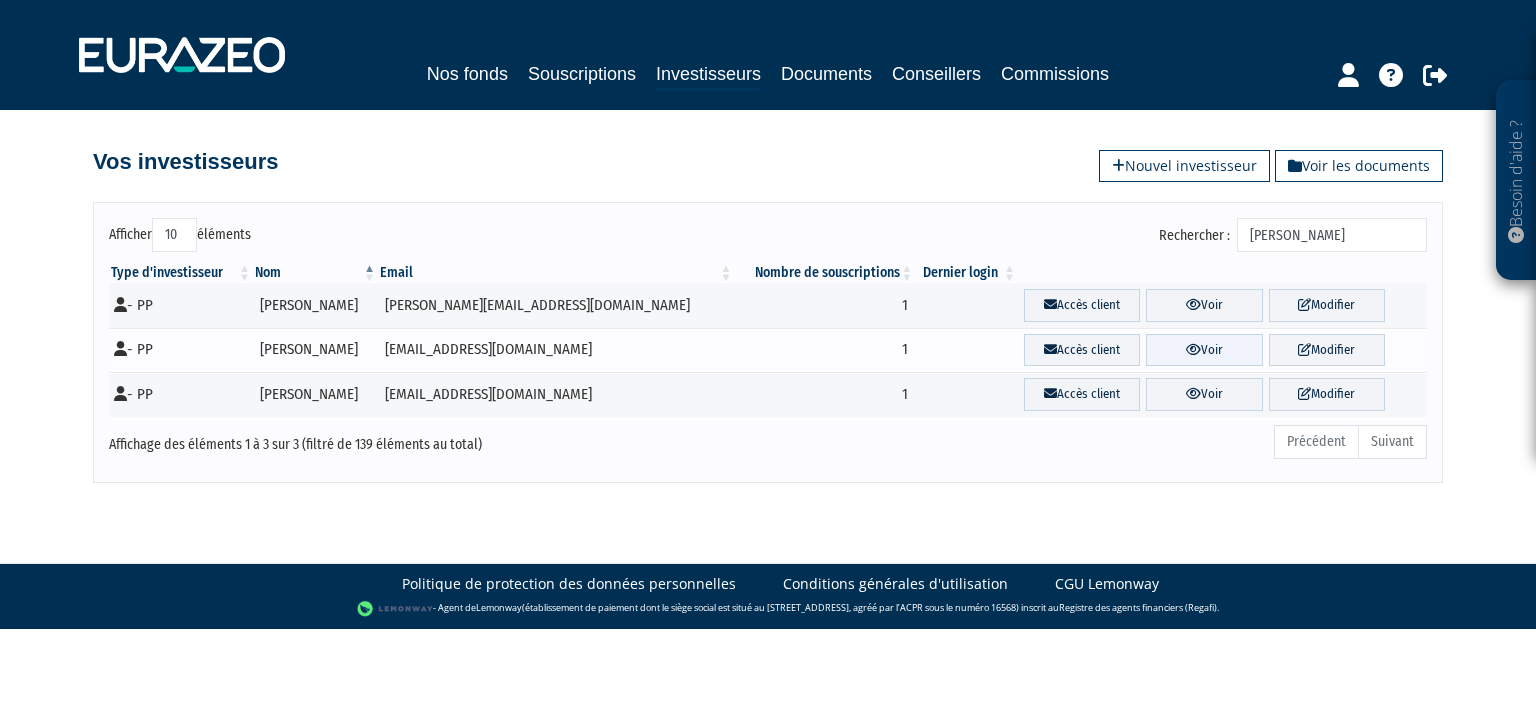 type on "gomez" 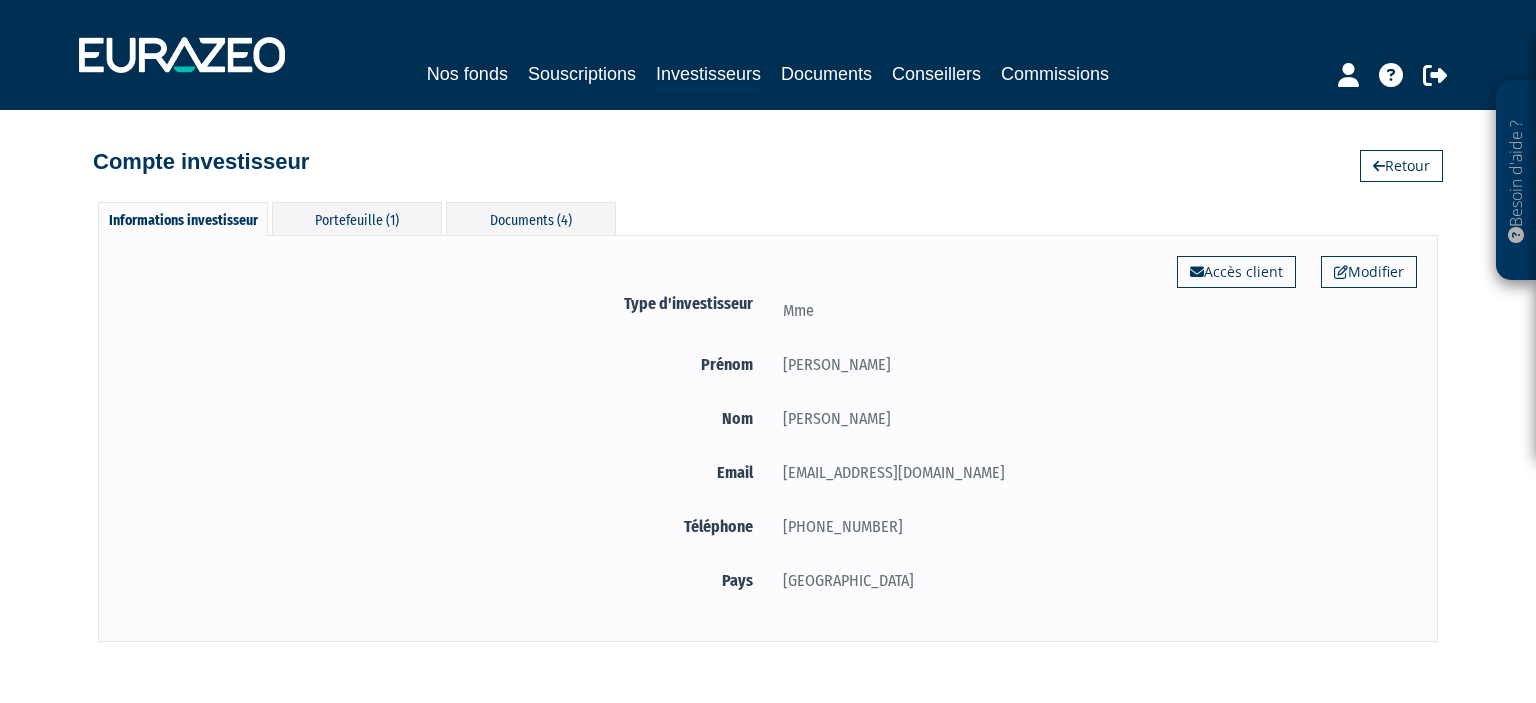 scroll, scrollTop: 0, scrollLeft: 0, axis: both 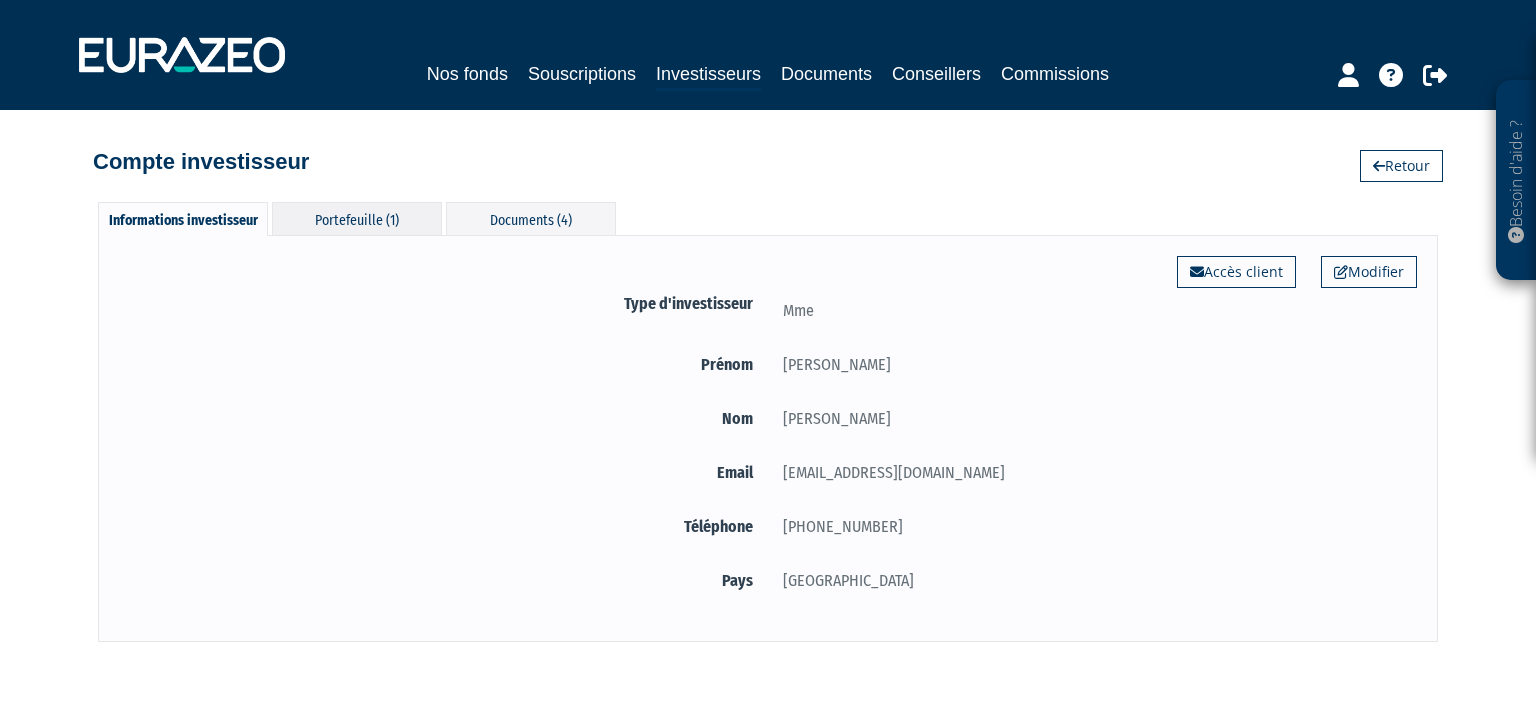 click on "Portefeuille (1)" at bounding box center (357, 218) 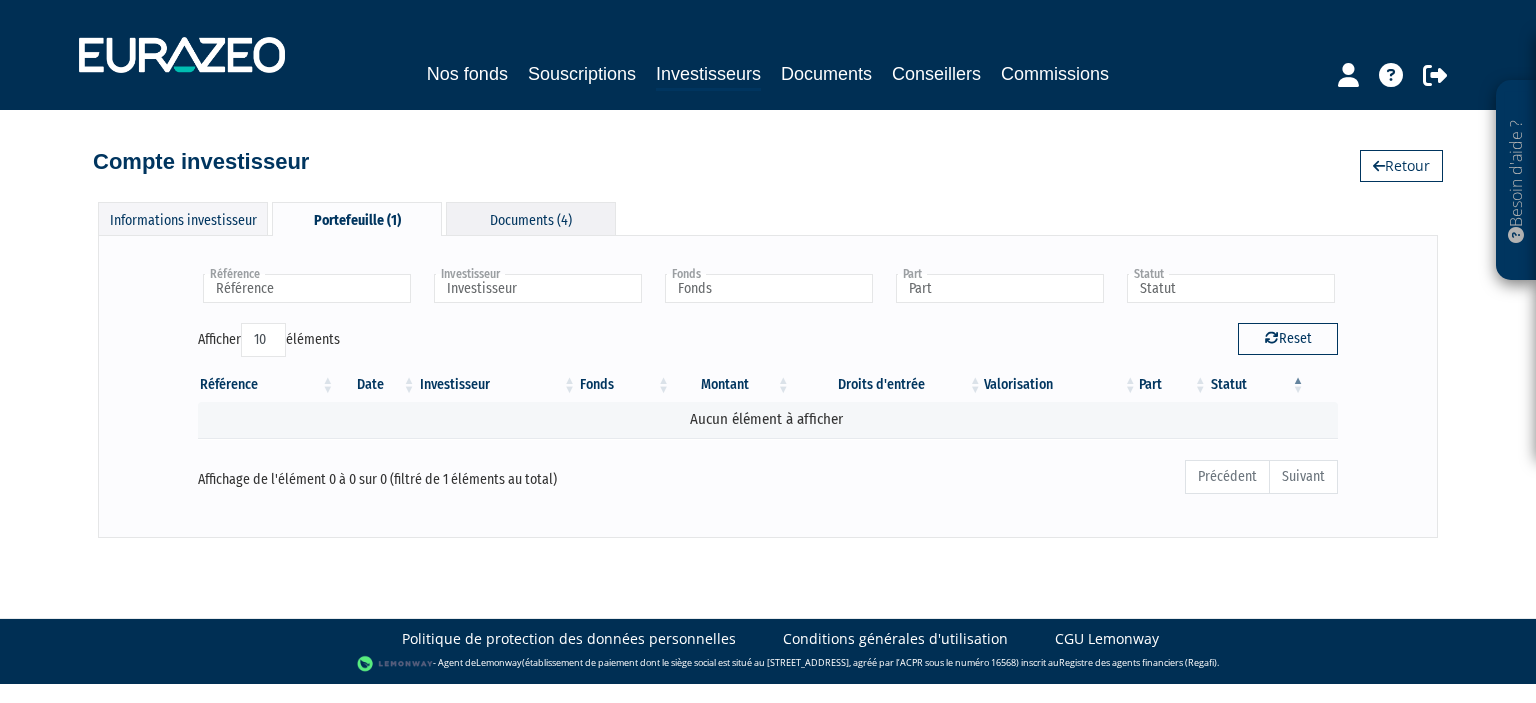 click on "Documents (4)" at bounding box center (531, 218) 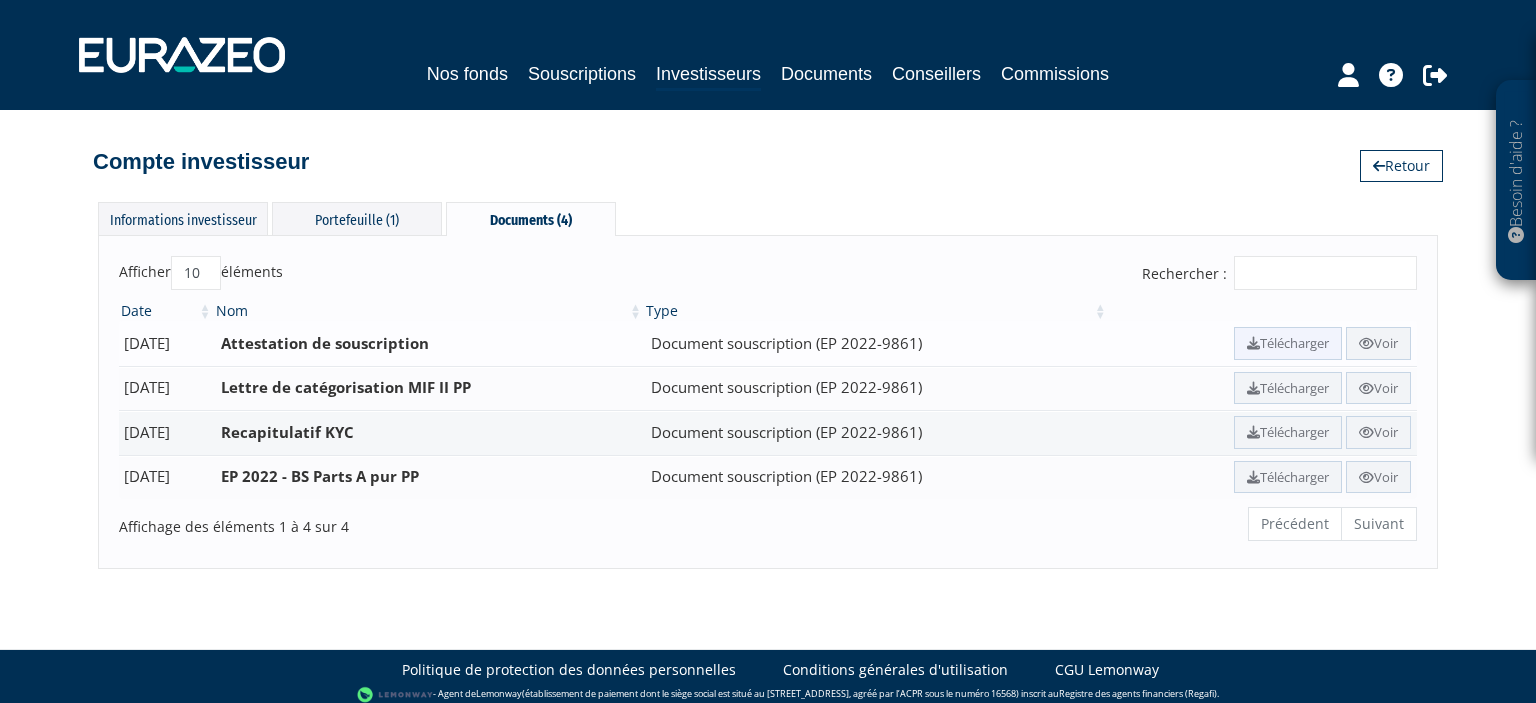 click on "Télécharger" at bounding box center [1288, 343] 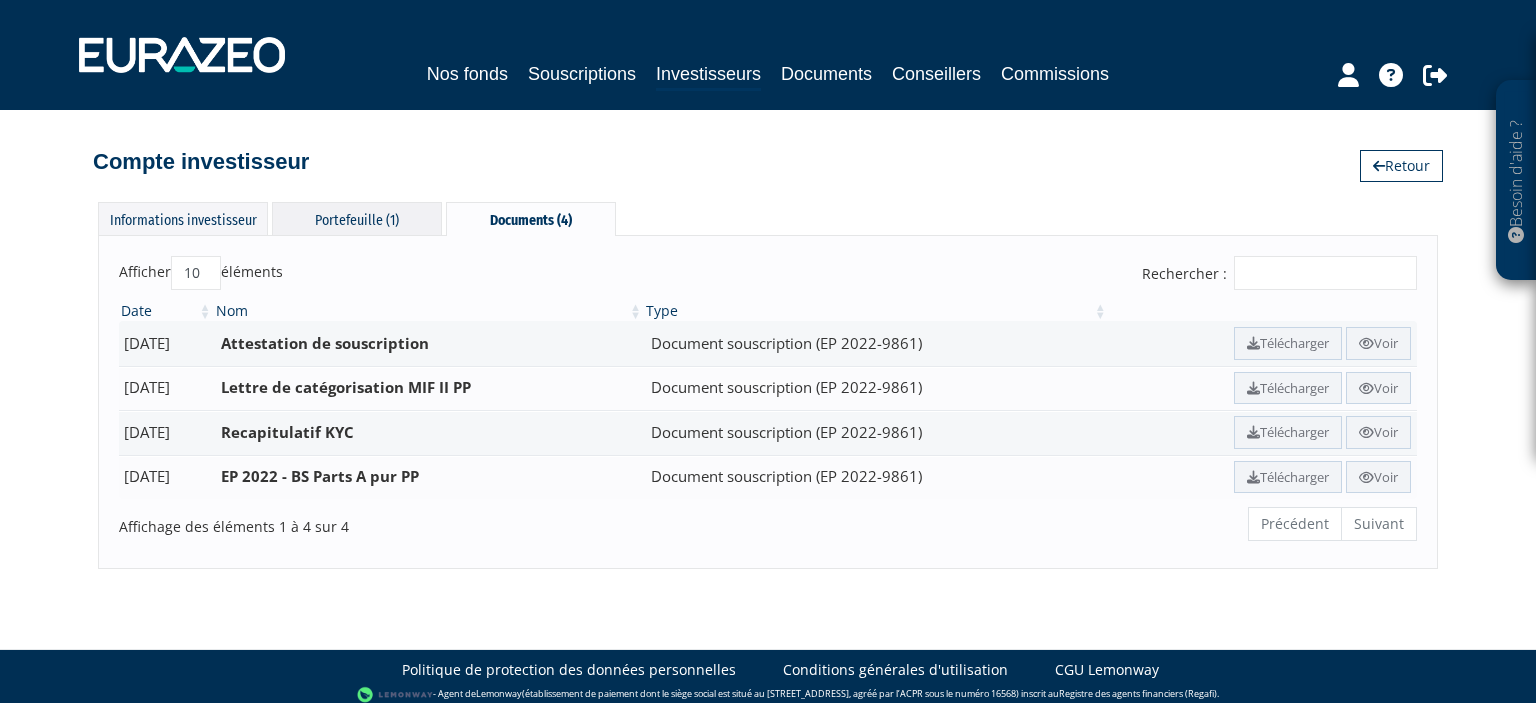 click on "Portefeuille (1)" at bounding box center [357, 218] 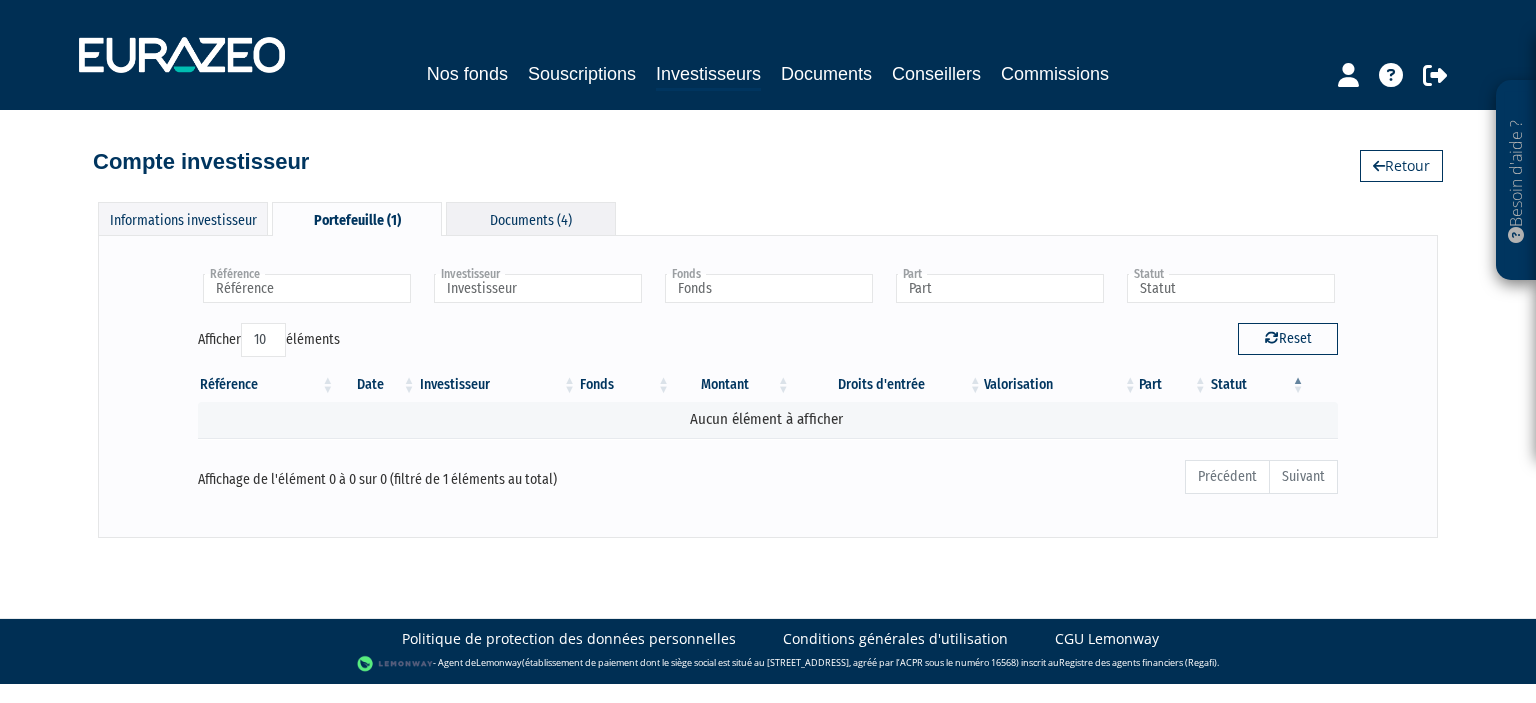 click on "Documents (4)" at bounding box center (531, 218) 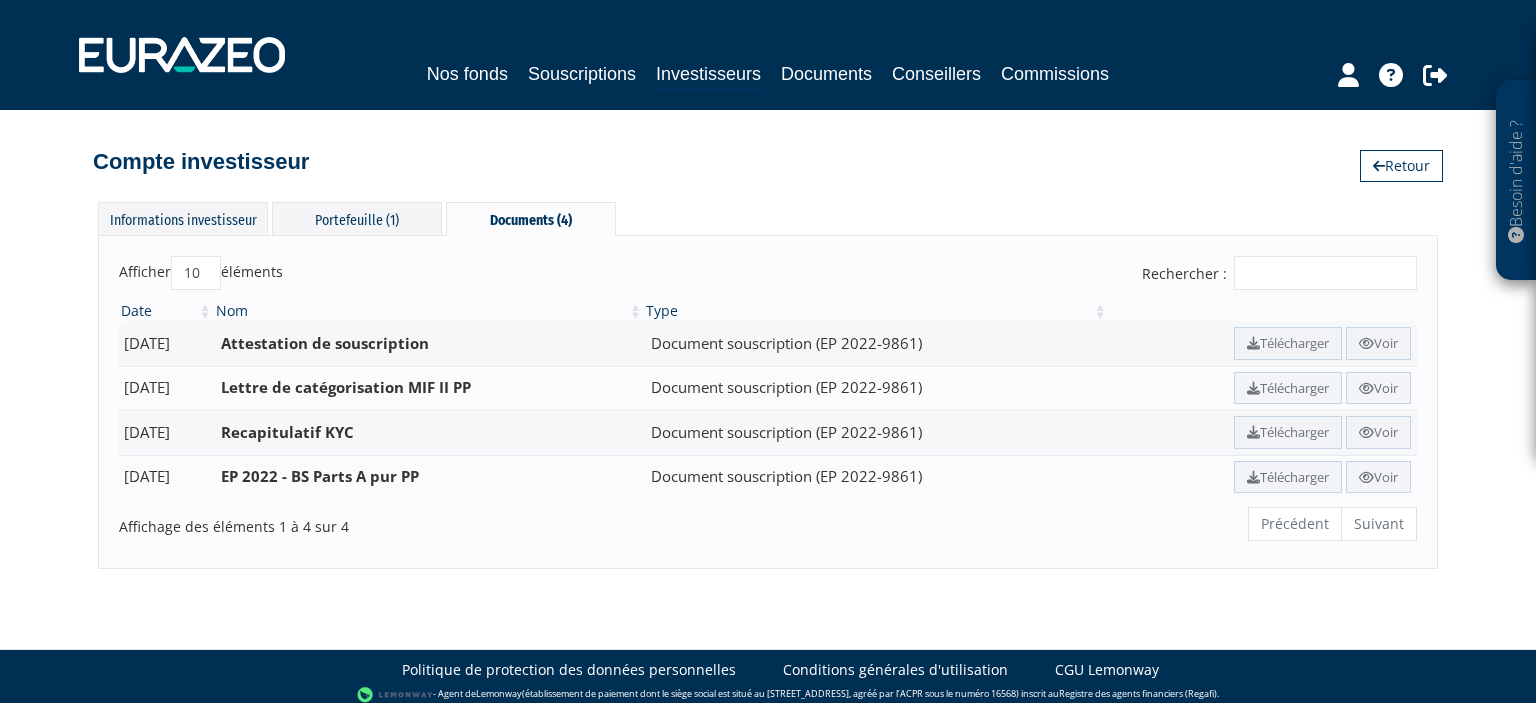 click on "Informations investisseur
Portefeuille (1)
Documents (4)
Modifier
Accès client
Type d'investisseur
Mme" at bounding box center (768, 375) 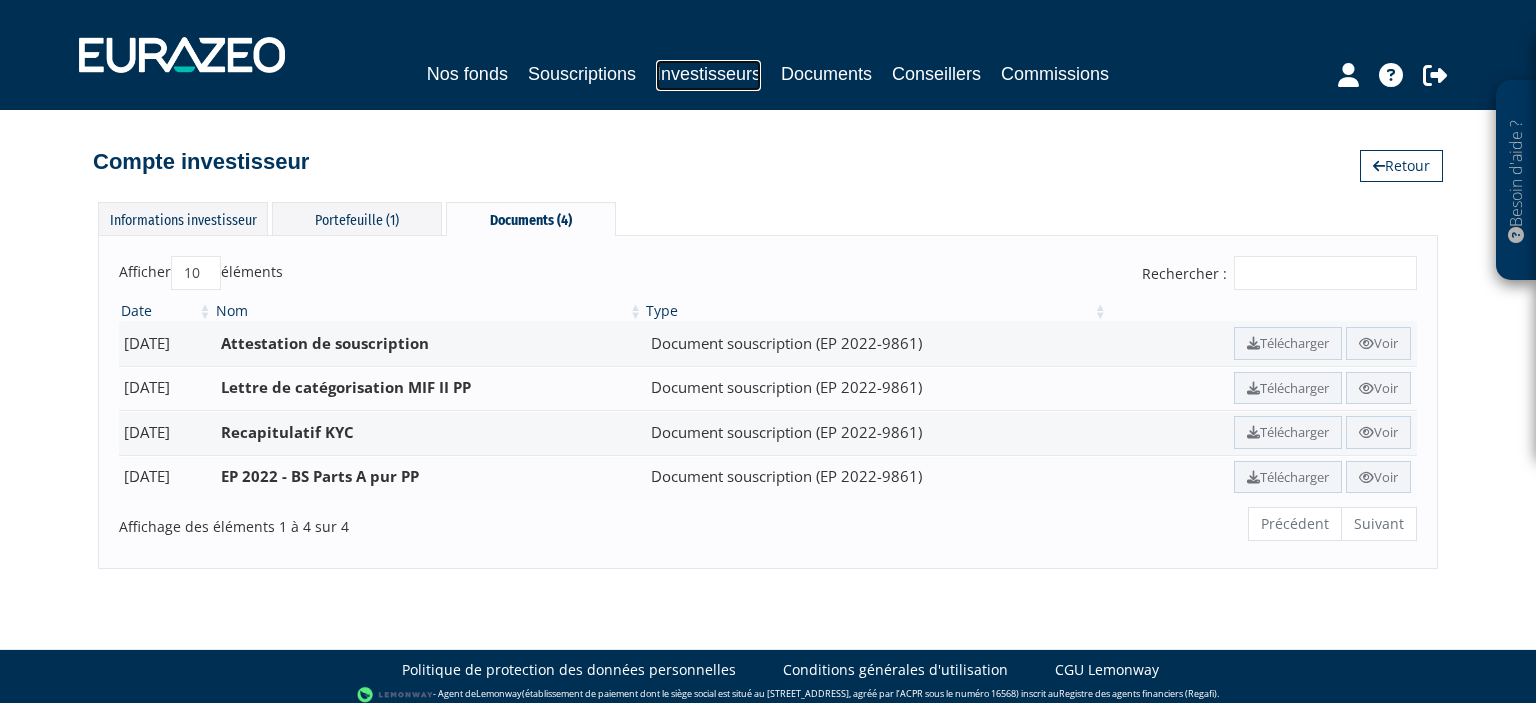 click on "Investisseurs" at bounding box center [708, 75] 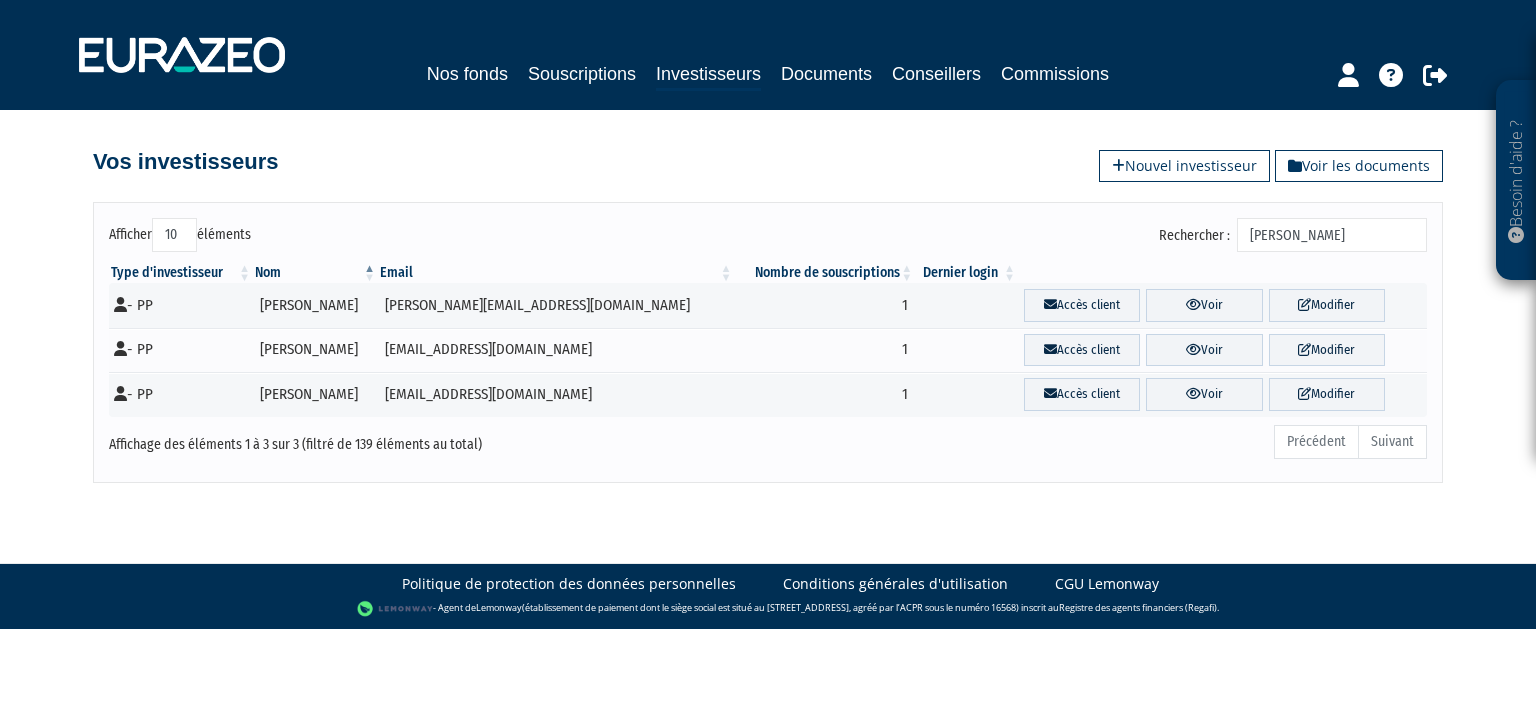 scroll, scrollTop: 0, scrollLeft: 0, axis: both 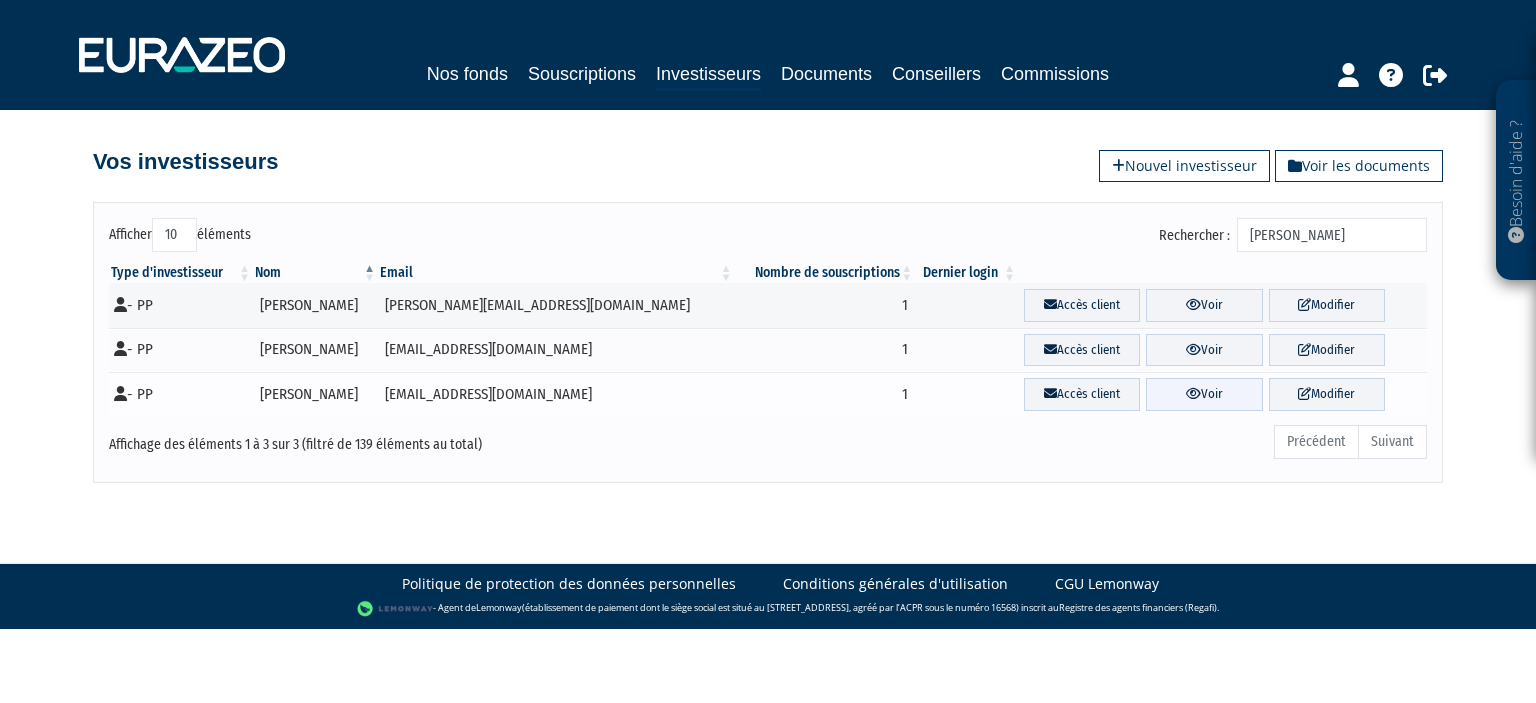 click on "Voir" at bounding box center (1204, 394) 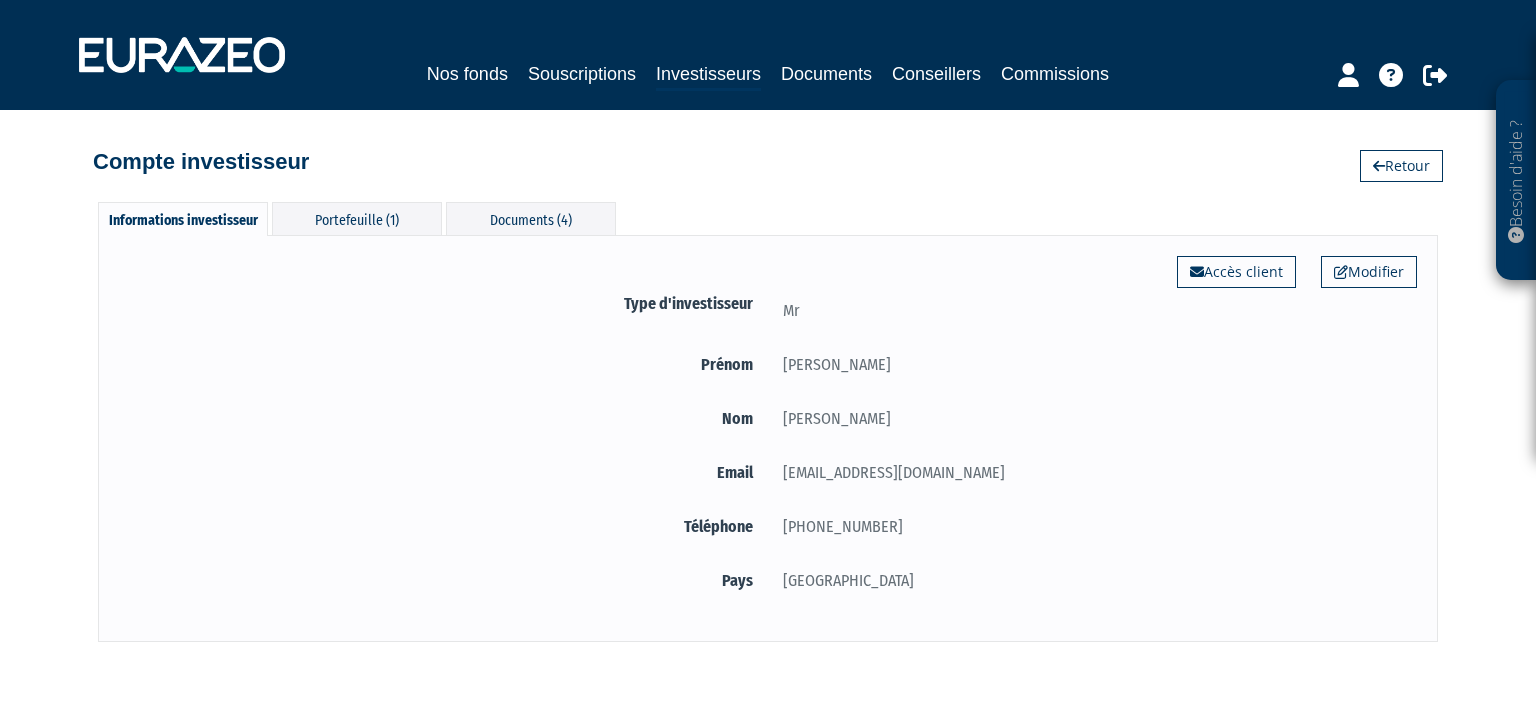 scroll, scrollTop: 0, scrollLeft: 0, axis: both 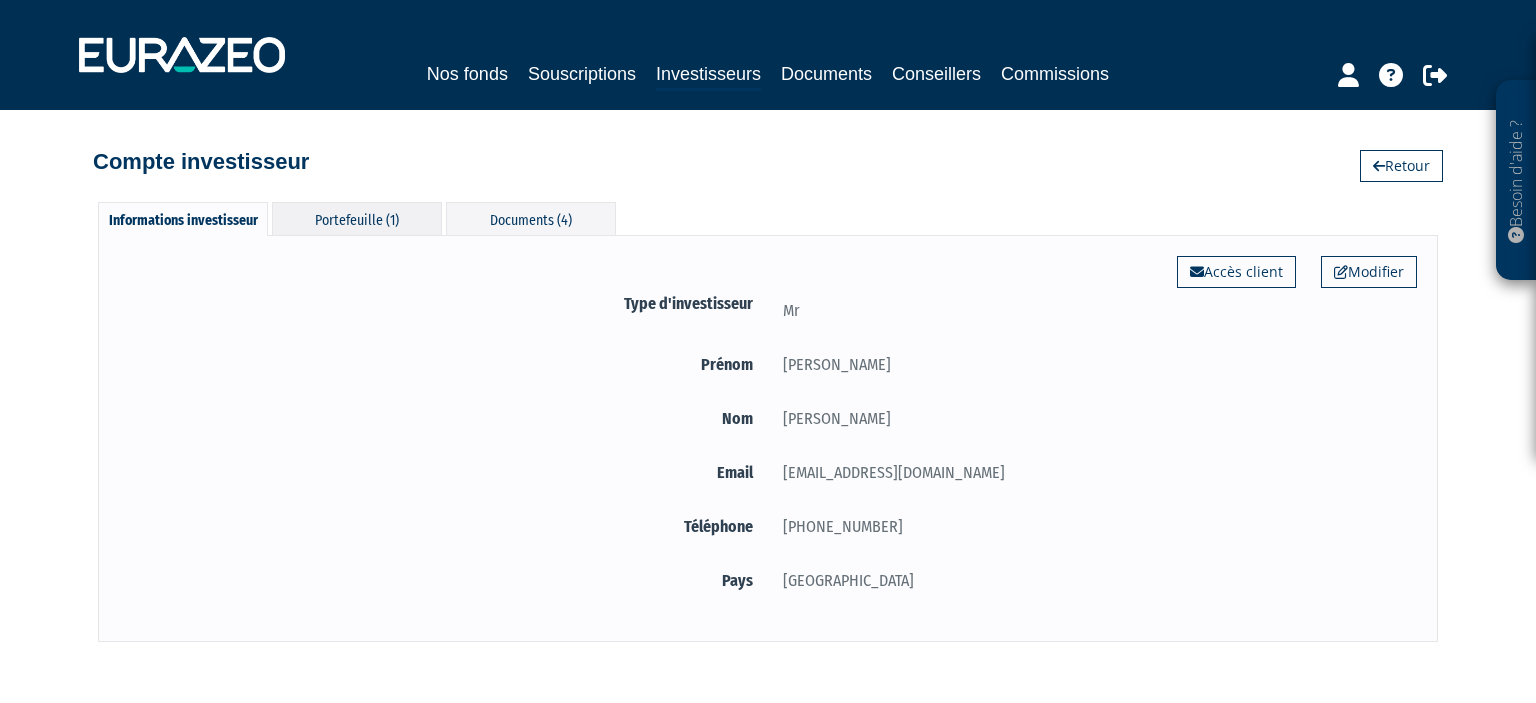 click on "Portefeuille (1)" at bounding box center [357, 218] 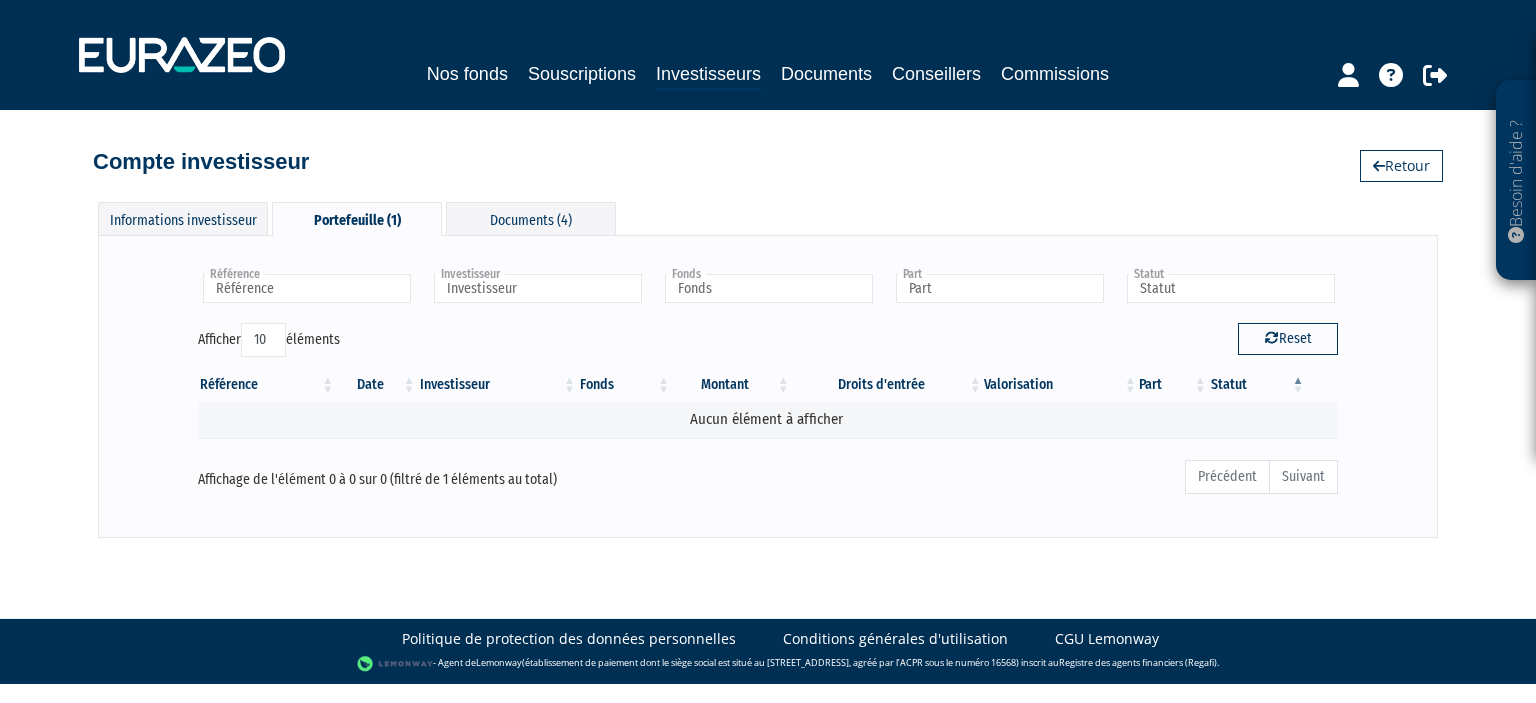 type 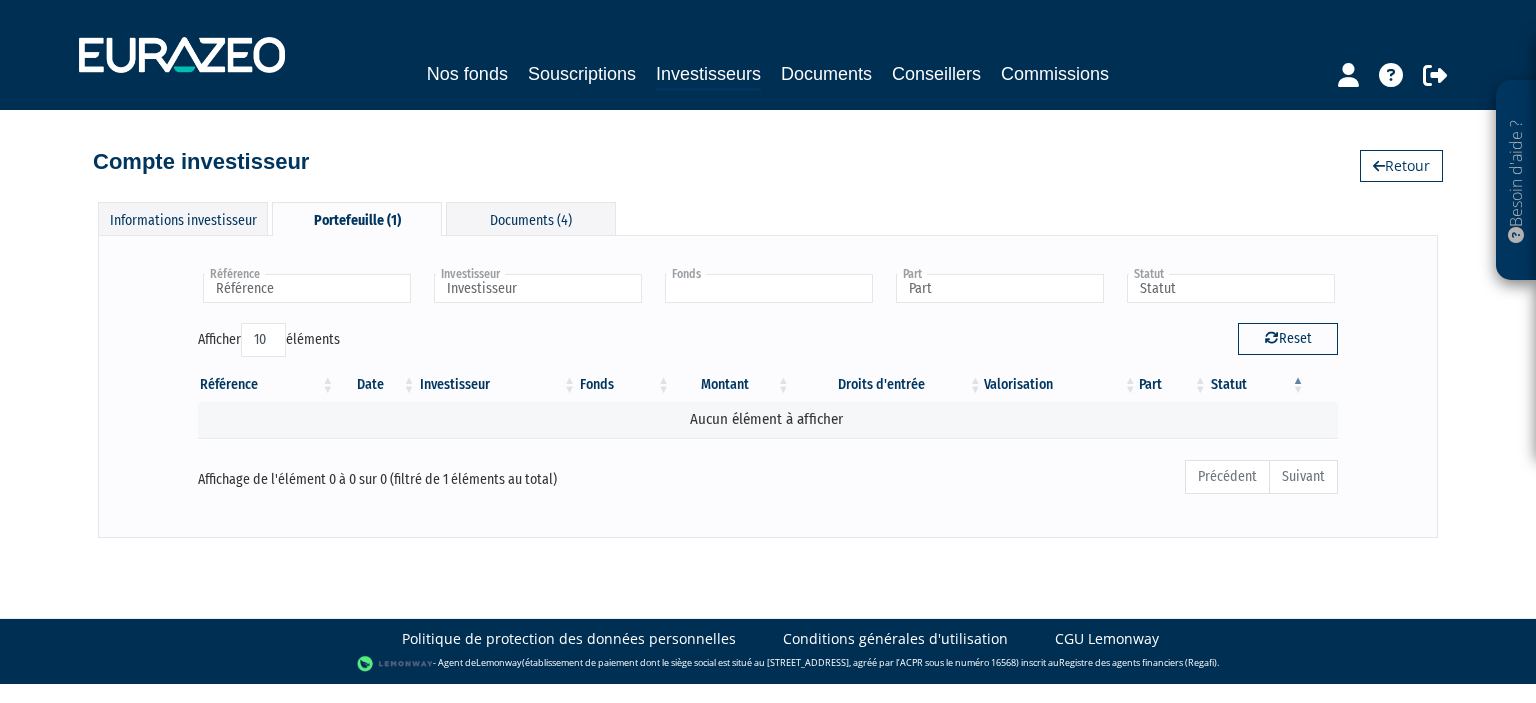 click at bounding box center [769, 288] 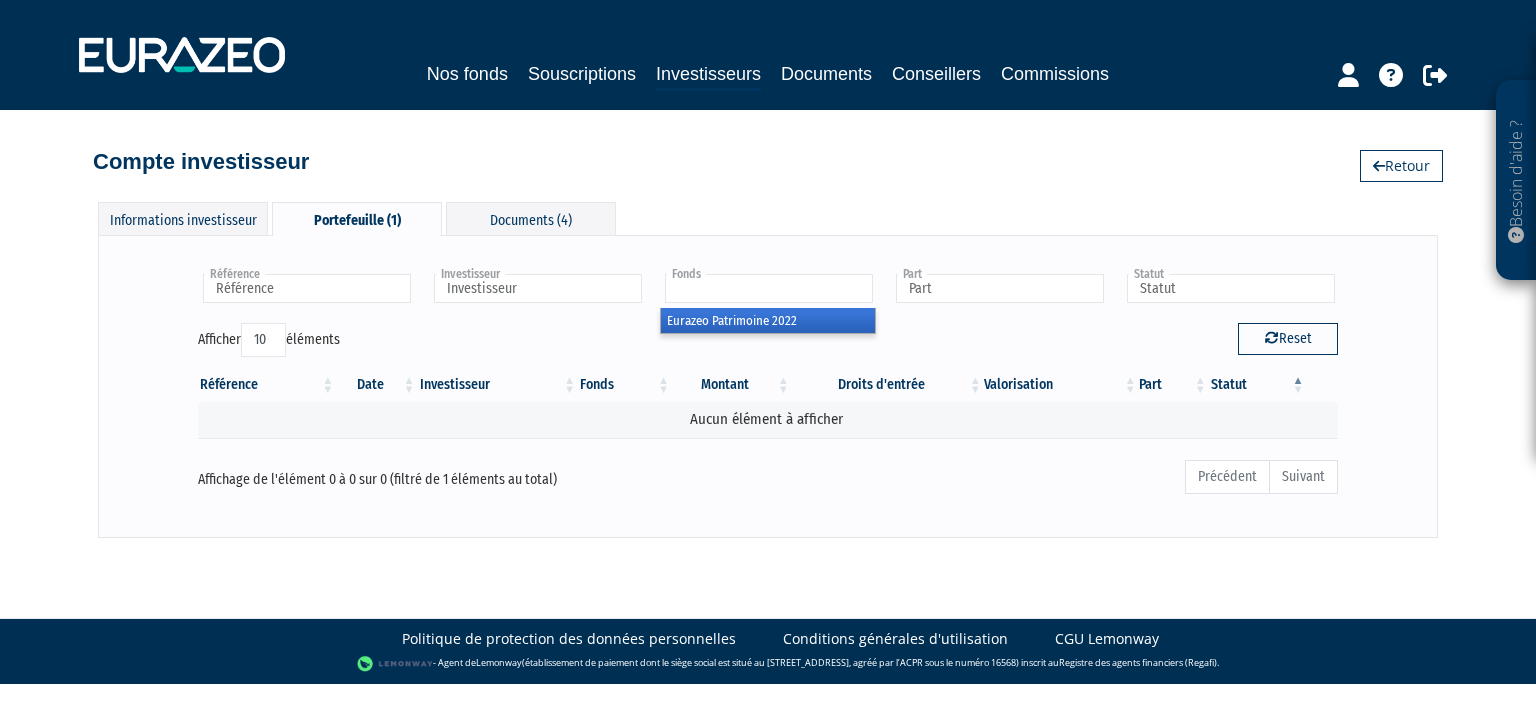 click on "Eurazeo Patrimoine 2022" at bounding box center (768, 320) 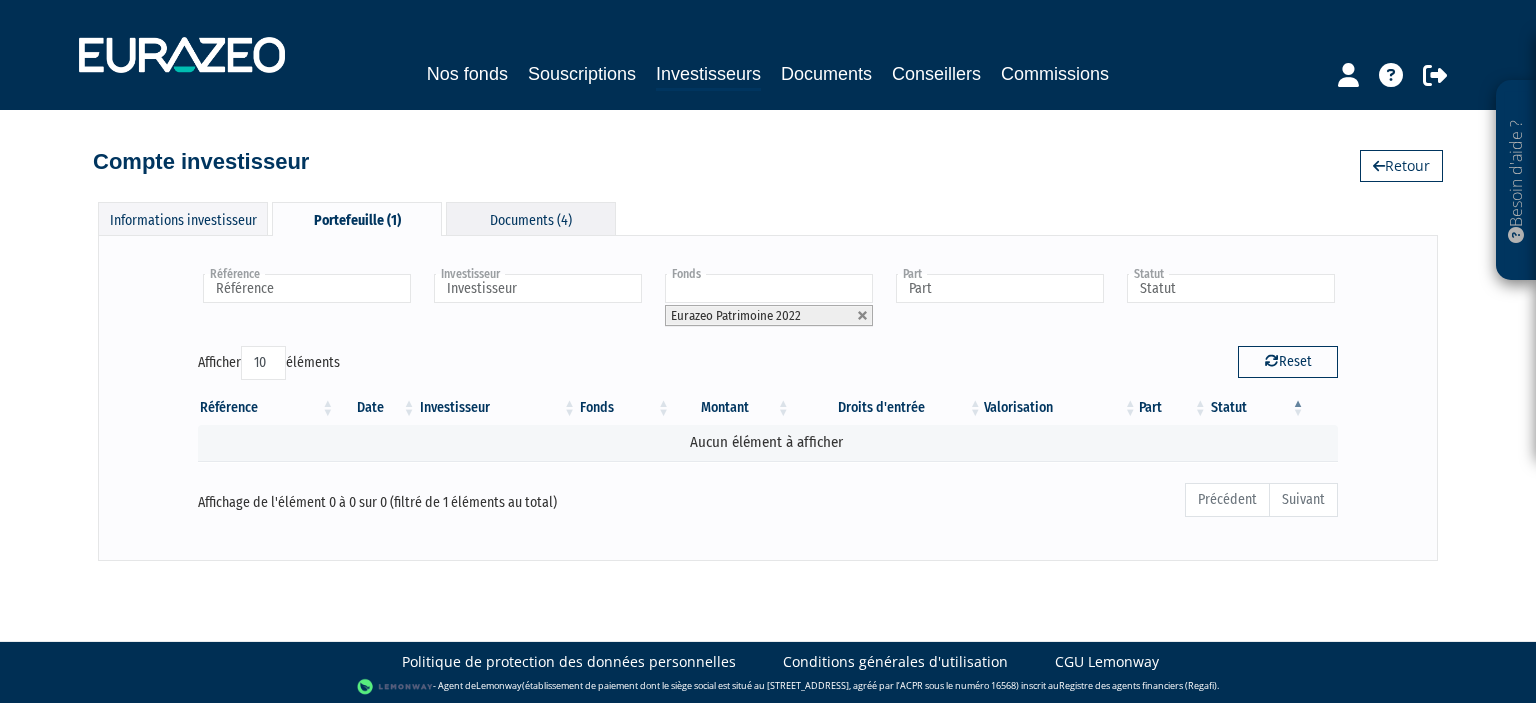 click on "Documents (4)" at bounding box center [531, 218] 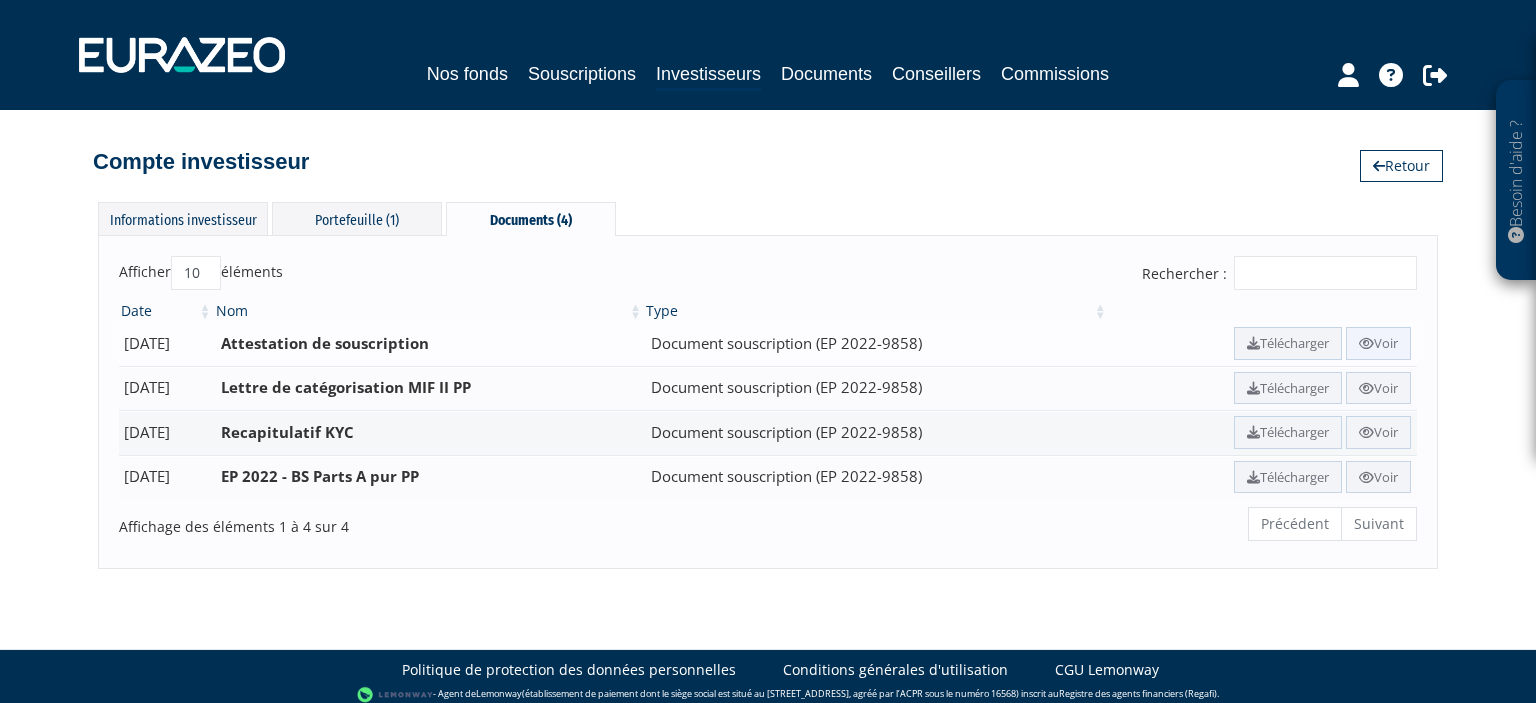 click on "Voir" at bounding box center [1378, 343] 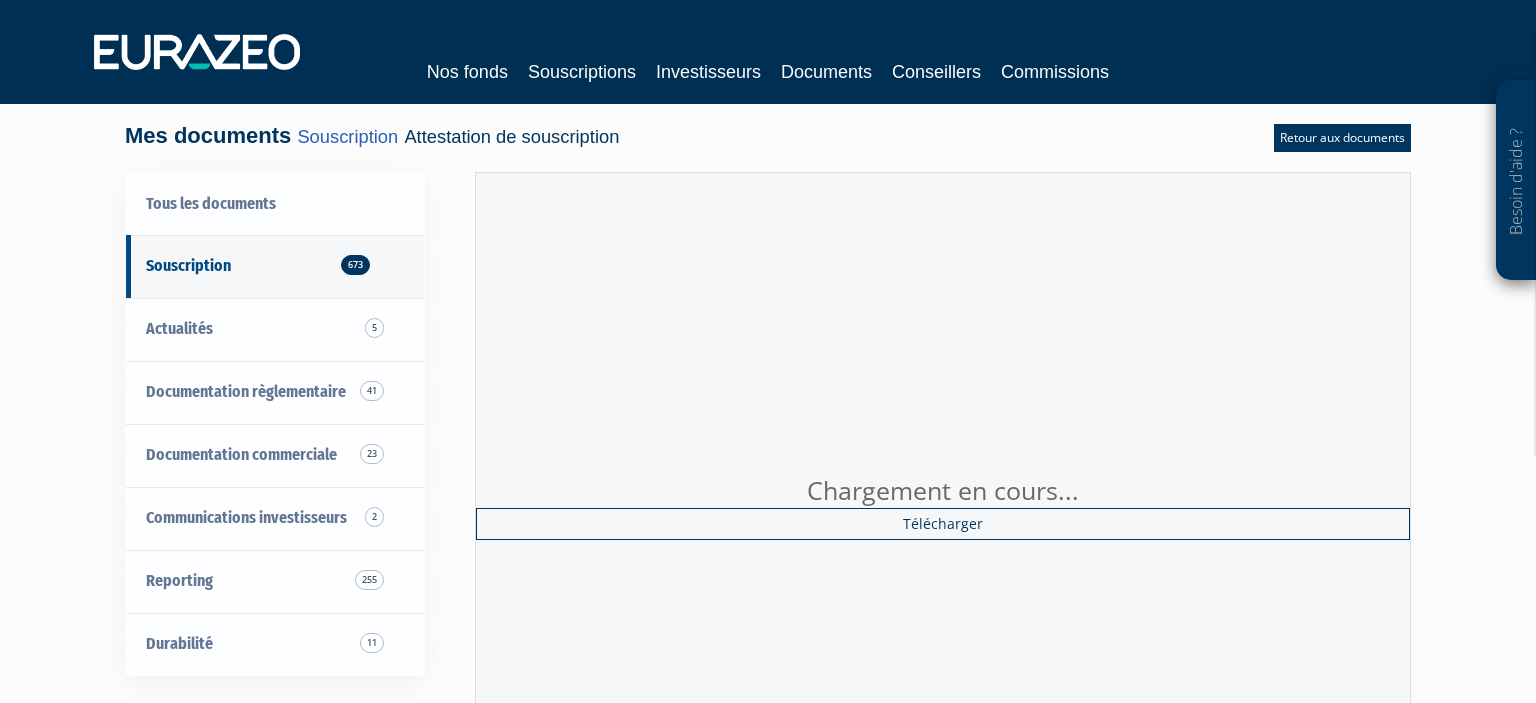 scroll, scrollTop: 0, scrollLeft: 0, axis: both 